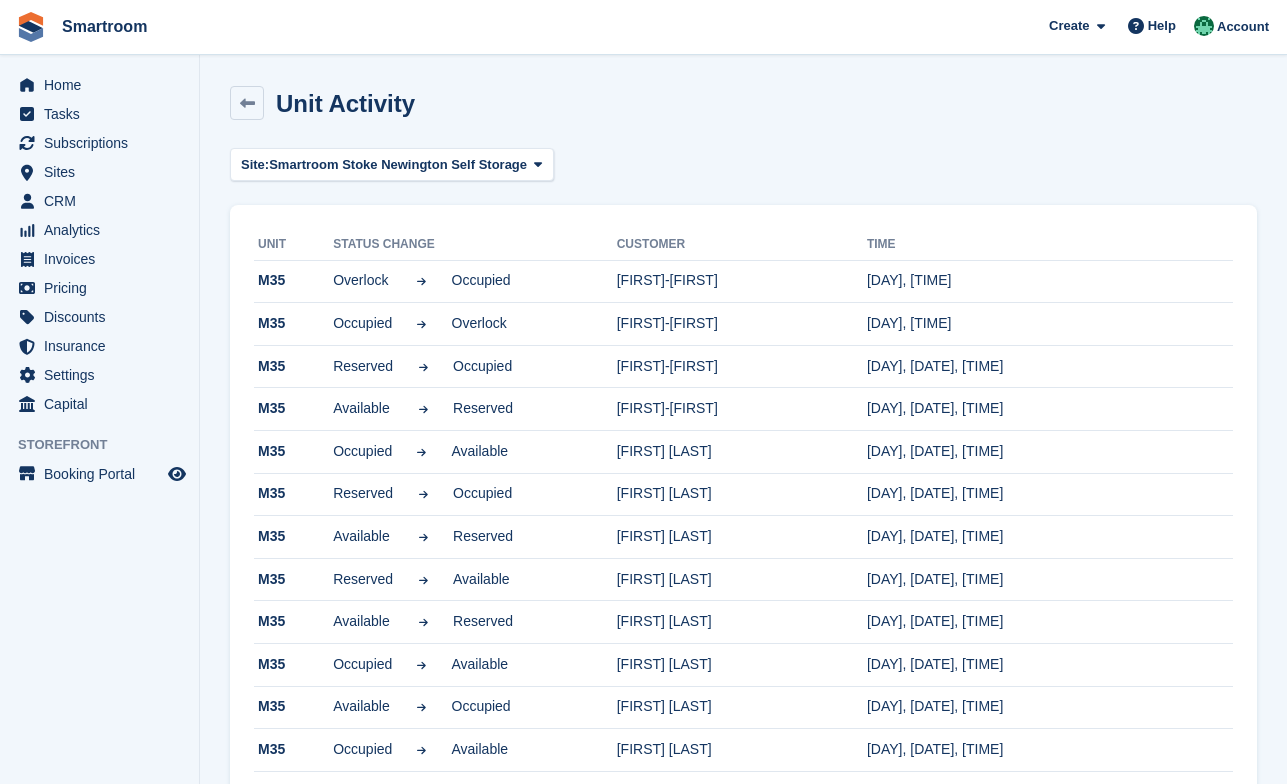 scroll, scrollTop: 0, scrollLeft: 0, axis: both 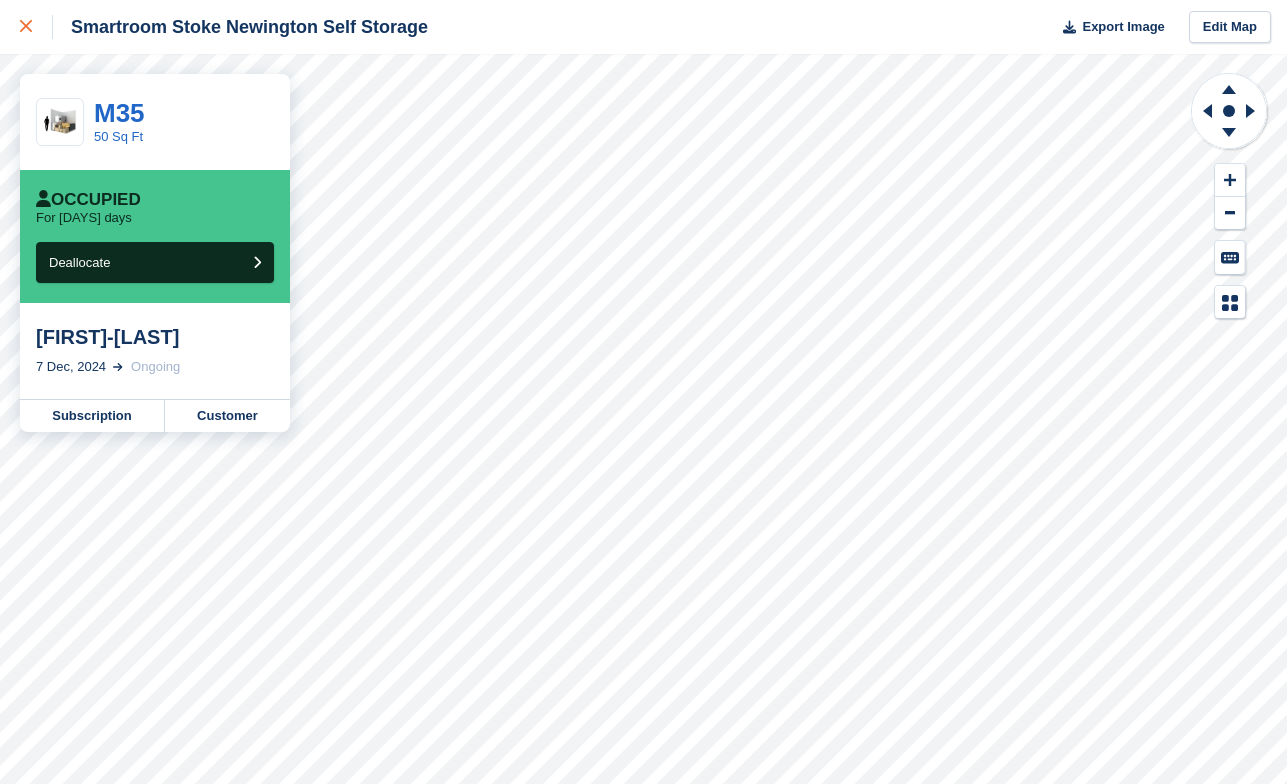click at bounding box center (26, 27) 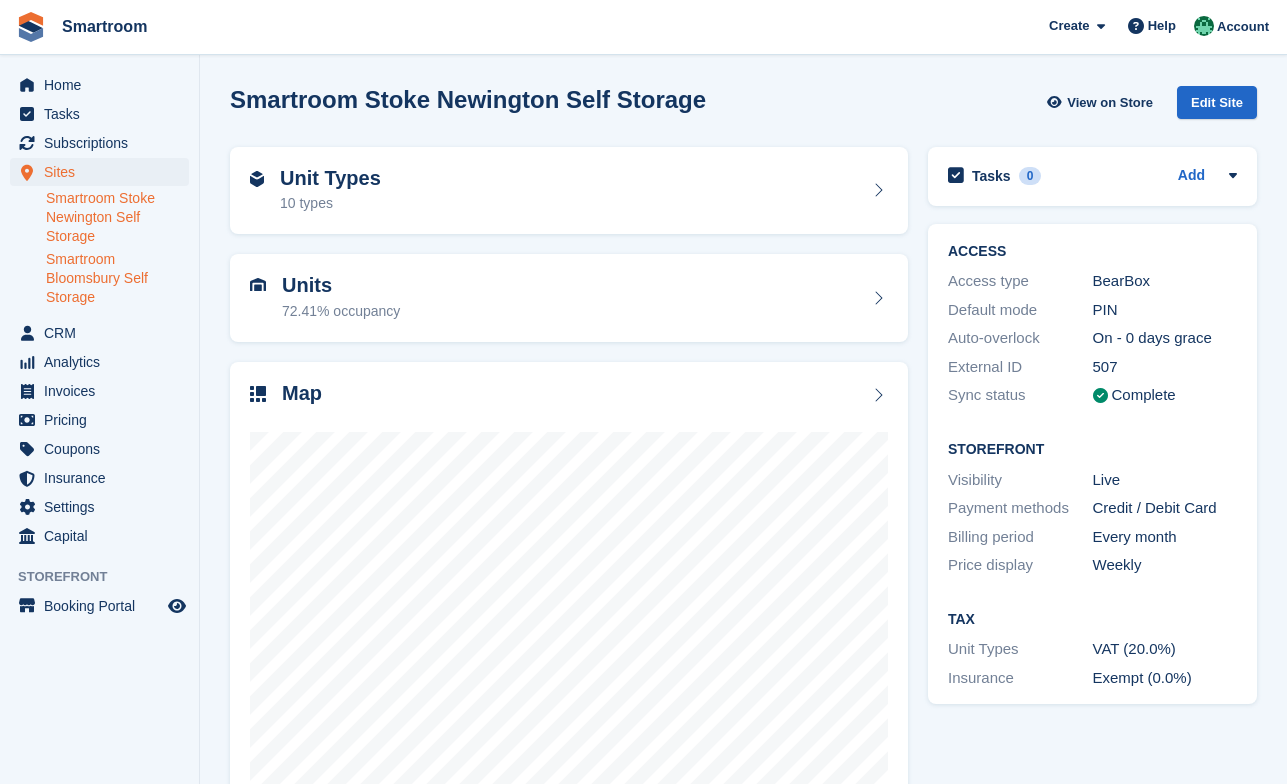 scroll, scrollTop: 0, scrollLeft: 0, axis: both 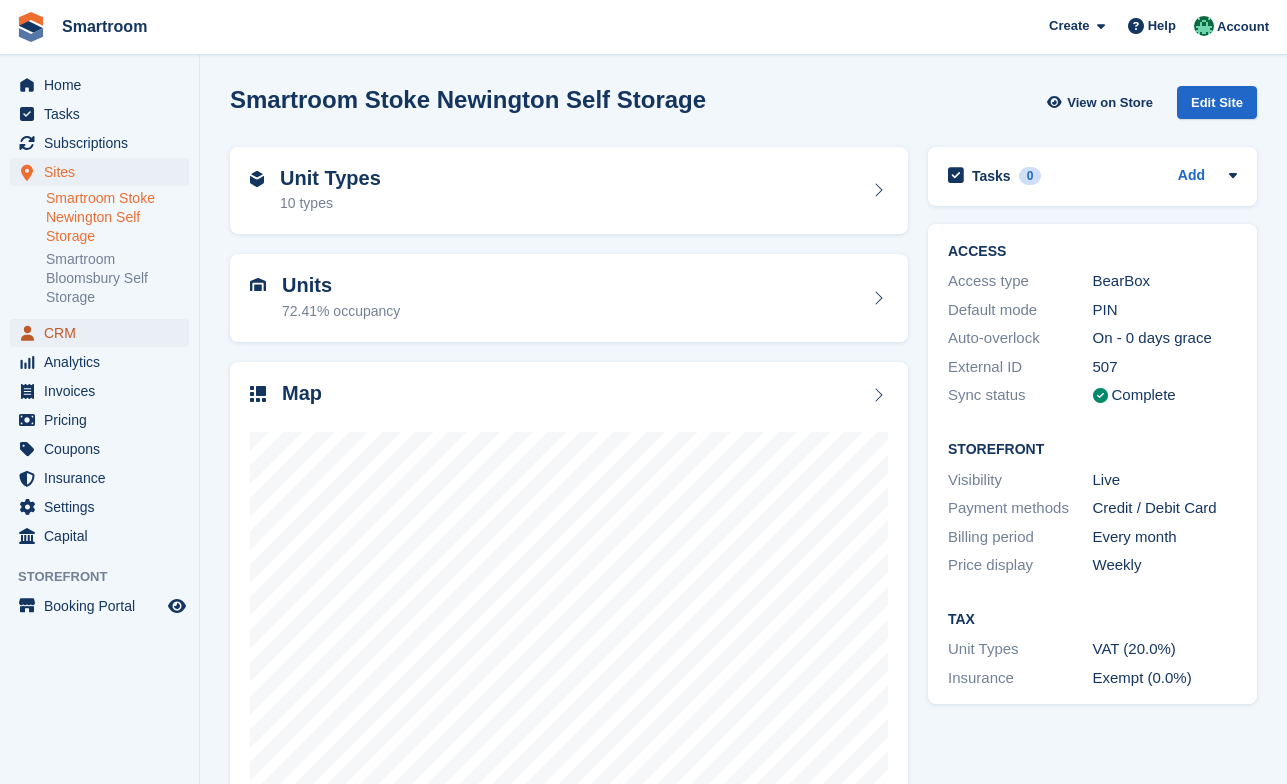 click on "CRM" at bounding box center (104, 333) 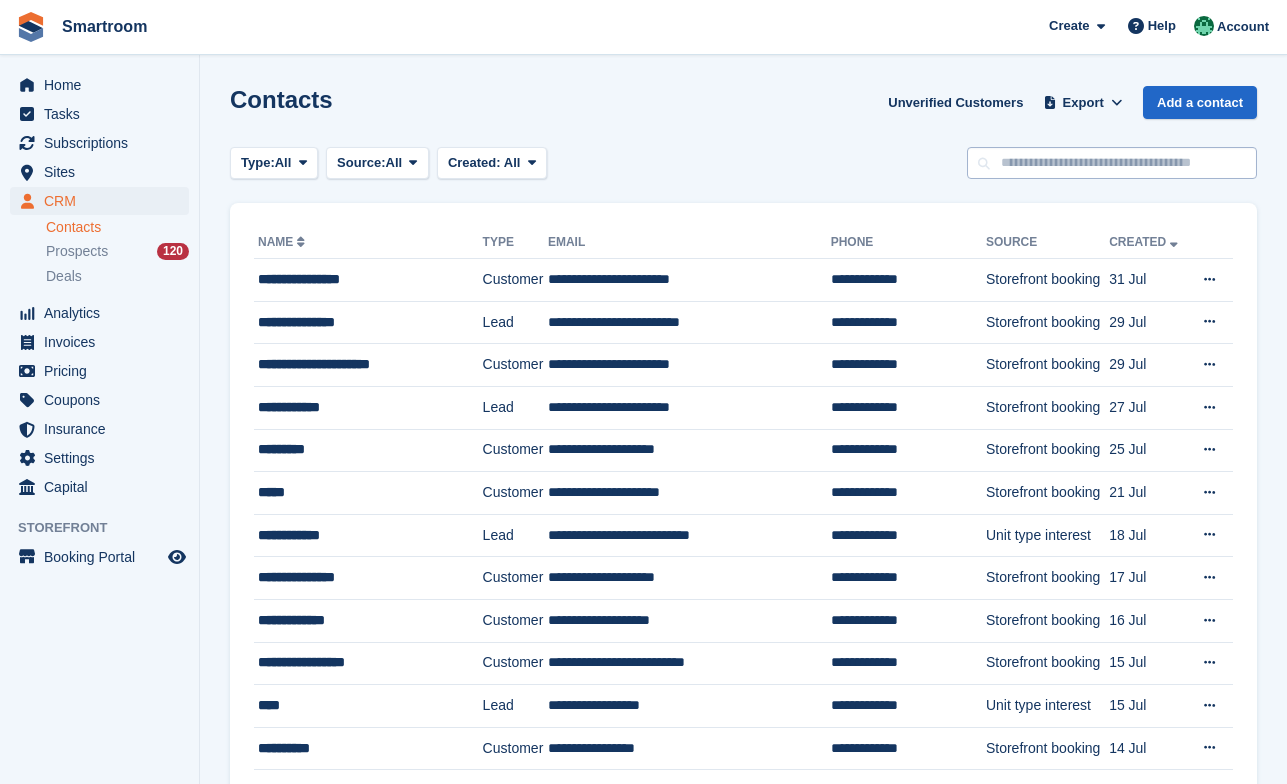 scroll, scrollTop: 0, scrollLeft: 0, axis: both 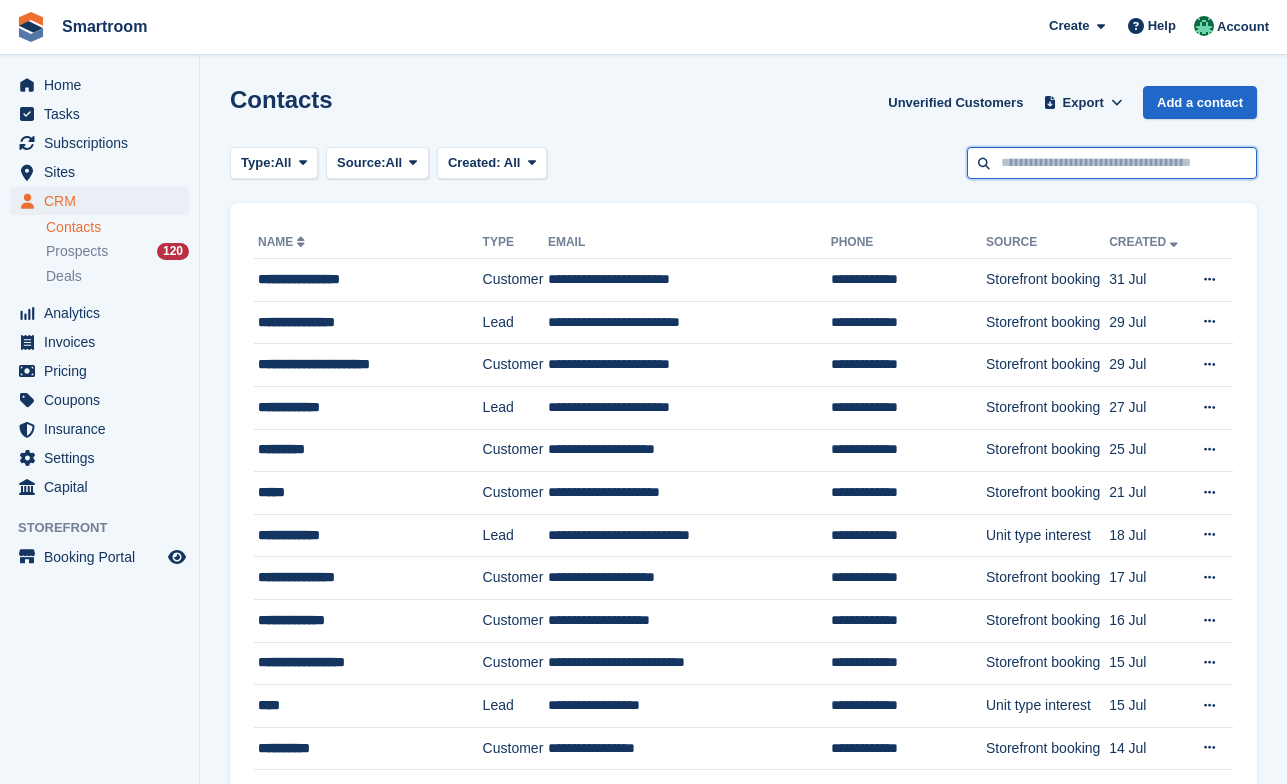 click at bounding box center (1112, 163) 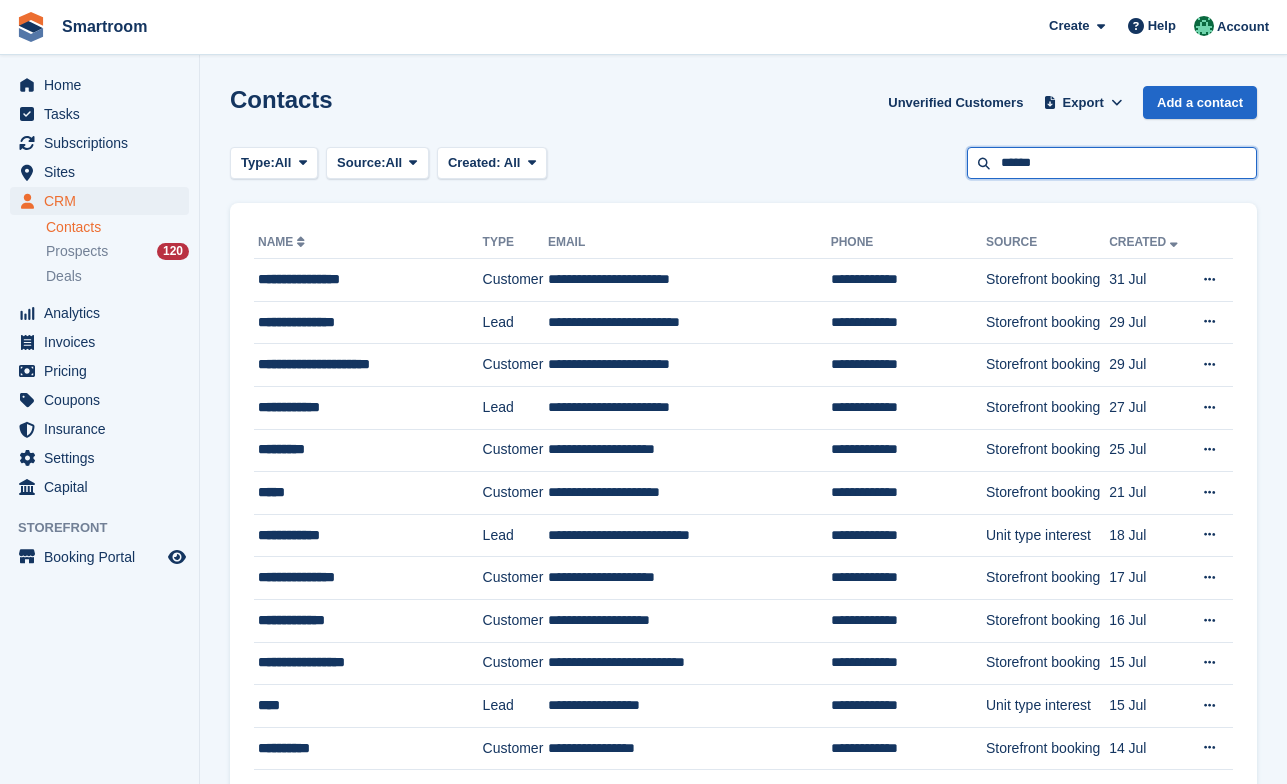 type on "******" 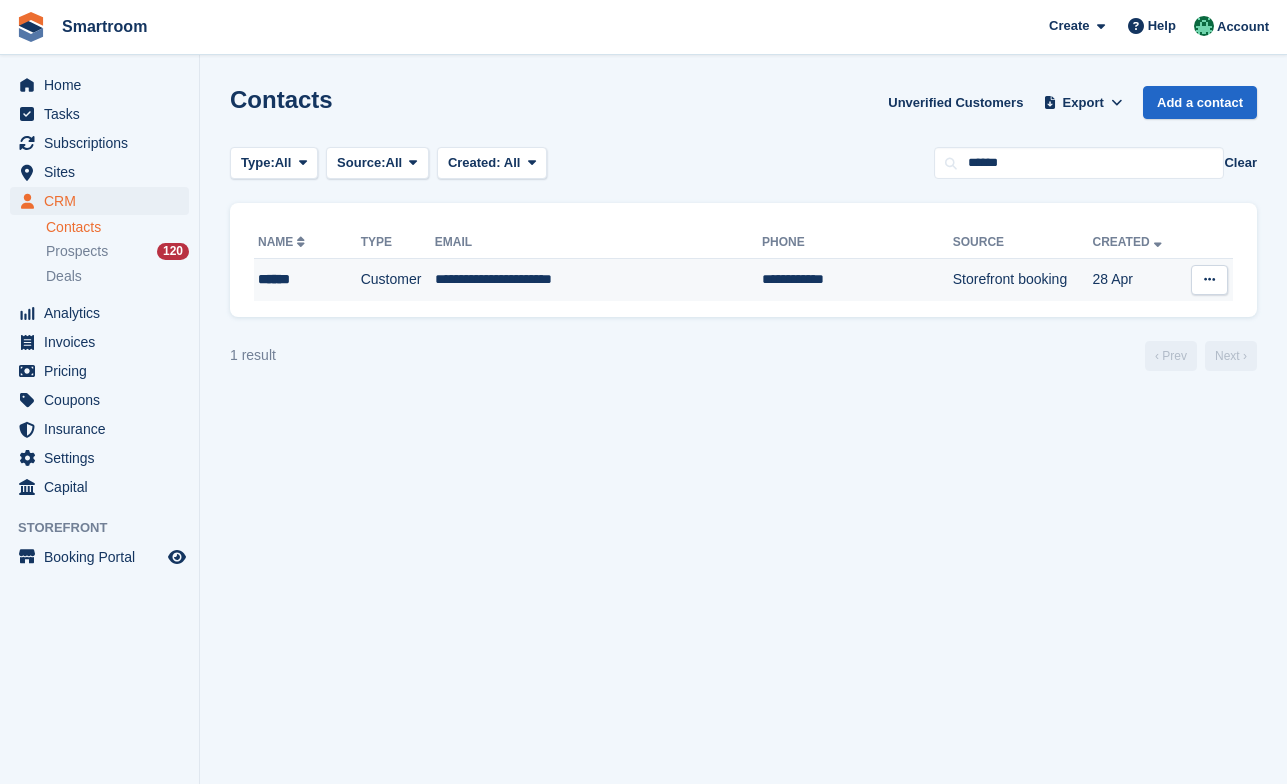 click on "**********" at bounding box center (598, 280) 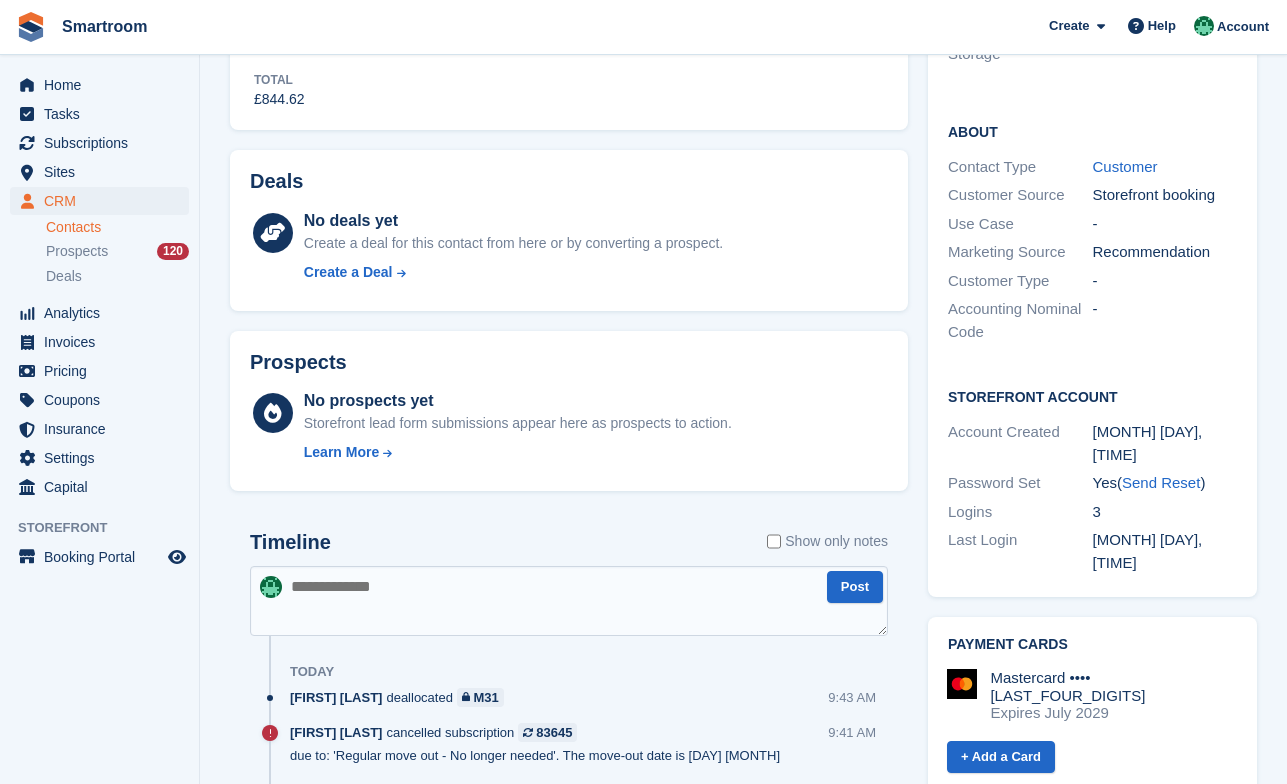 scroll, scrollTop: 601, scrollLeft: 0, axis: vertical 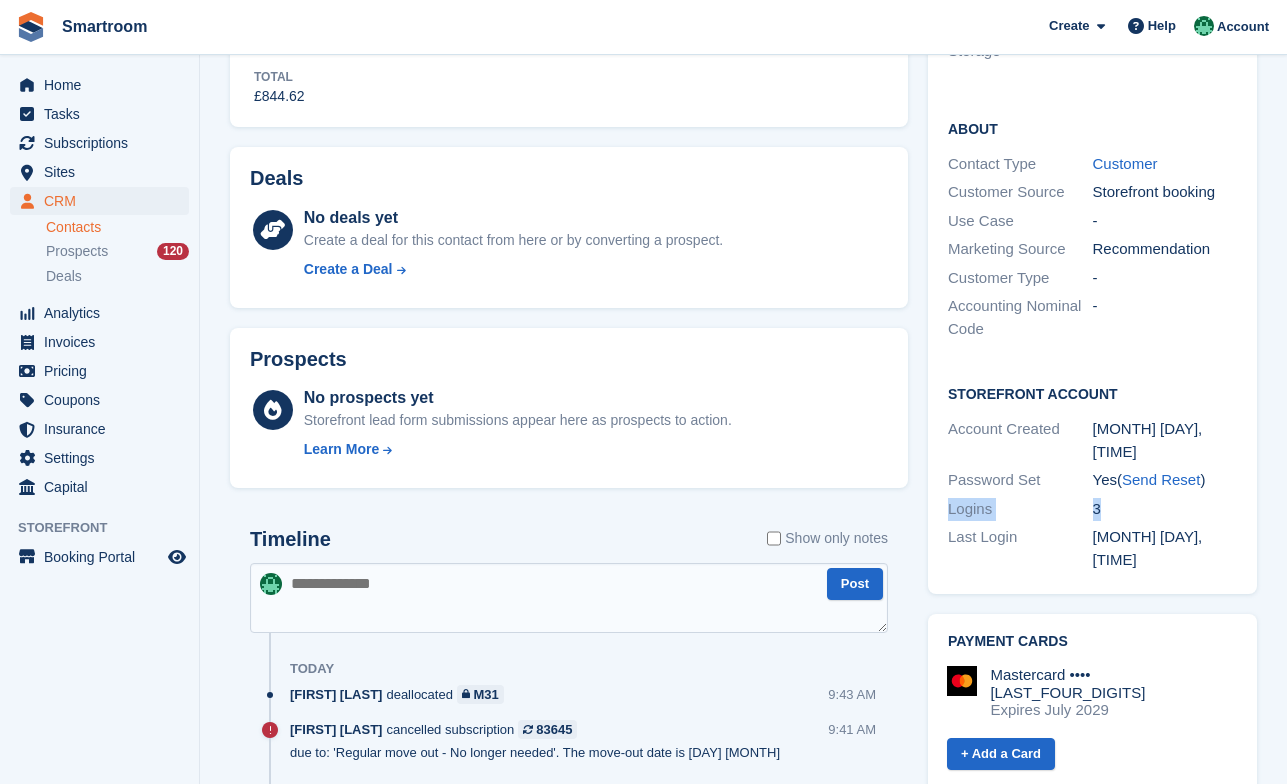 drag, startPoint x: 1125, startPoint y: 487, endPoint x: 938, endPoint y: 484, distance: 187.02406 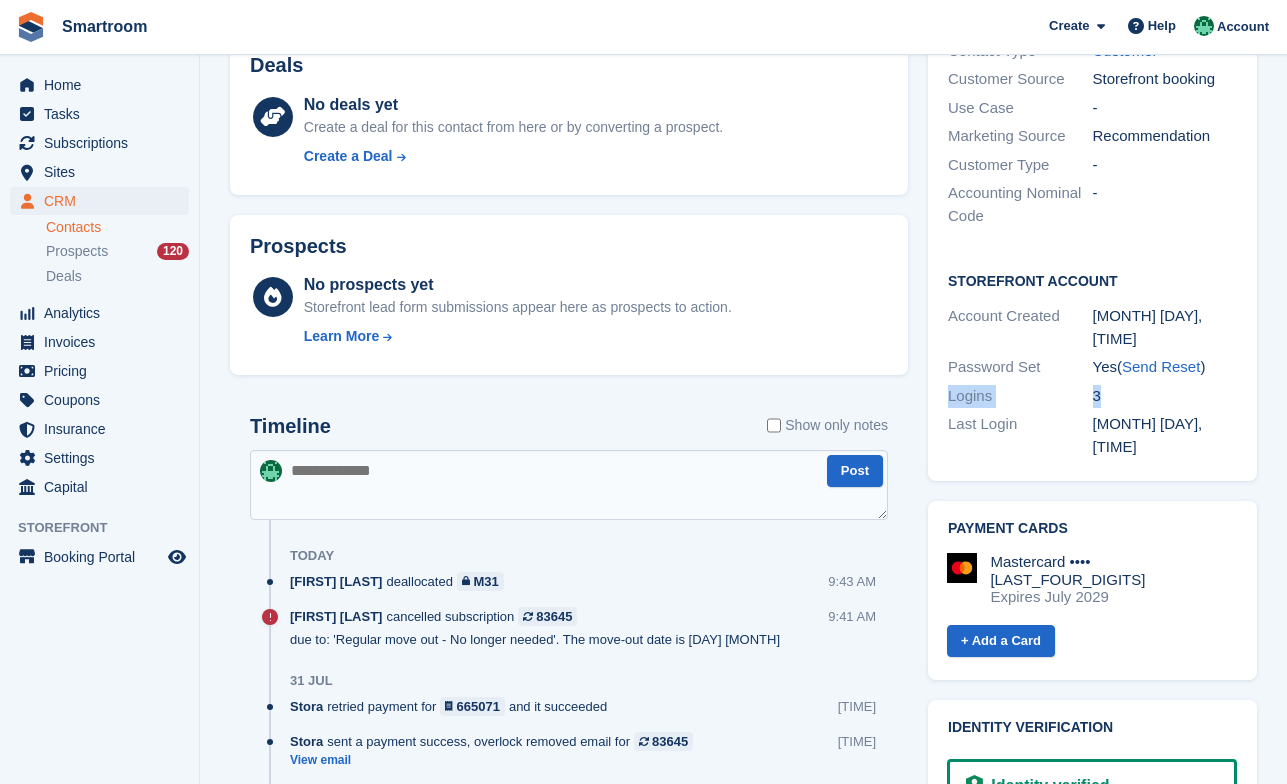 scroll, scrollTop: 661, scrollLeft: 0, axis: vertical 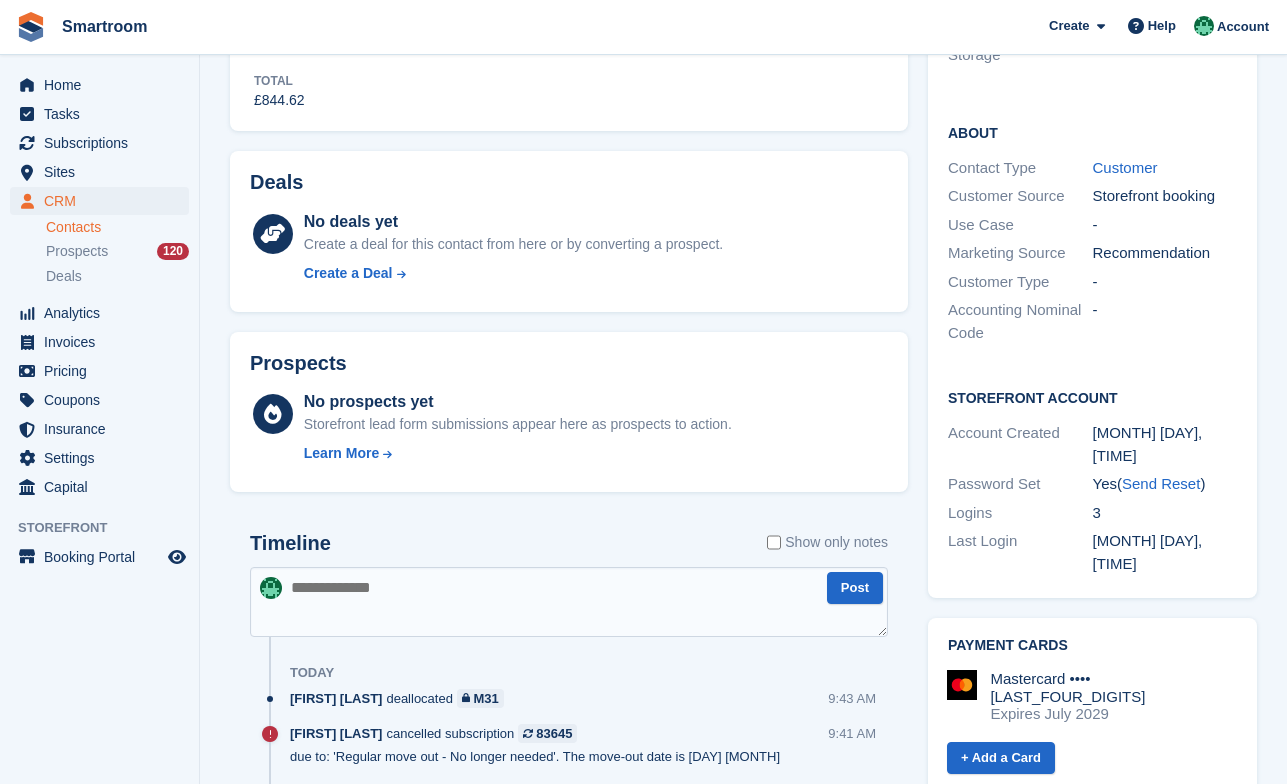 click on "Last Login" at bounding box center (1020, 552) 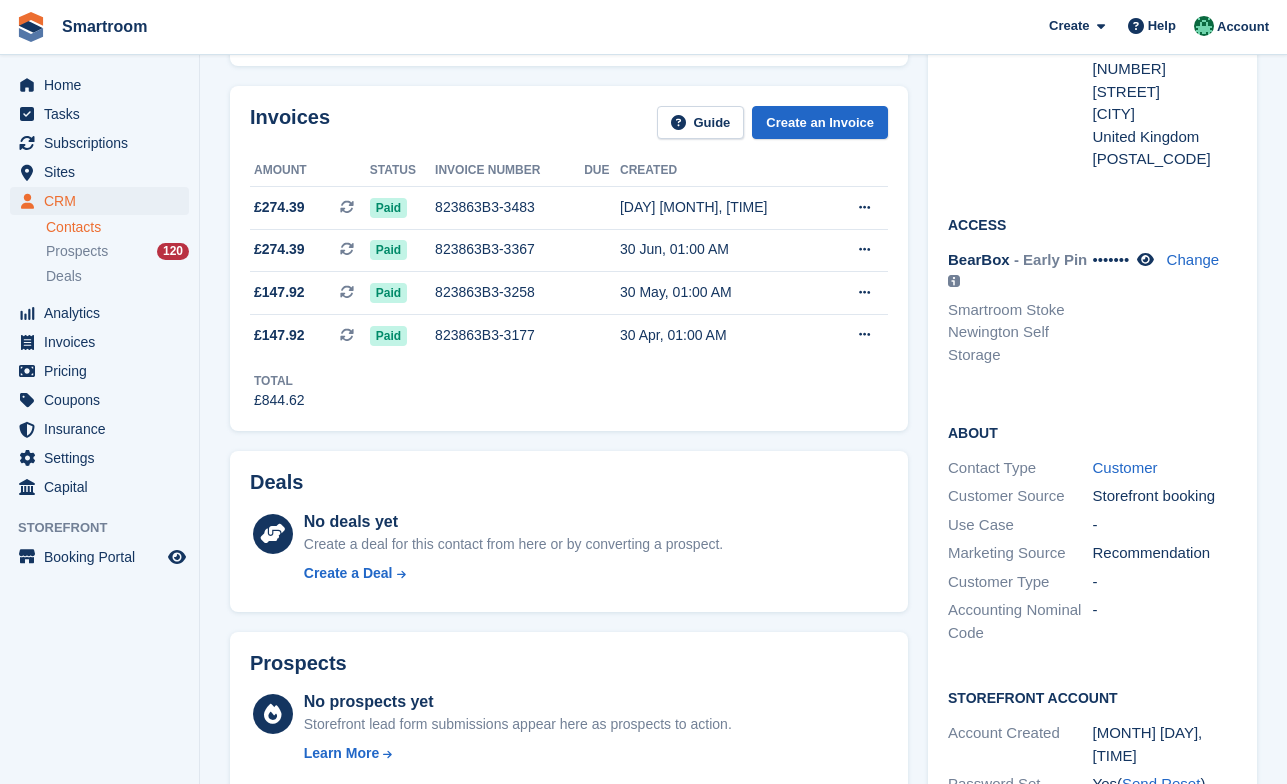 scroll, scrollTop: 0, scrollLeft: 0, axis: both 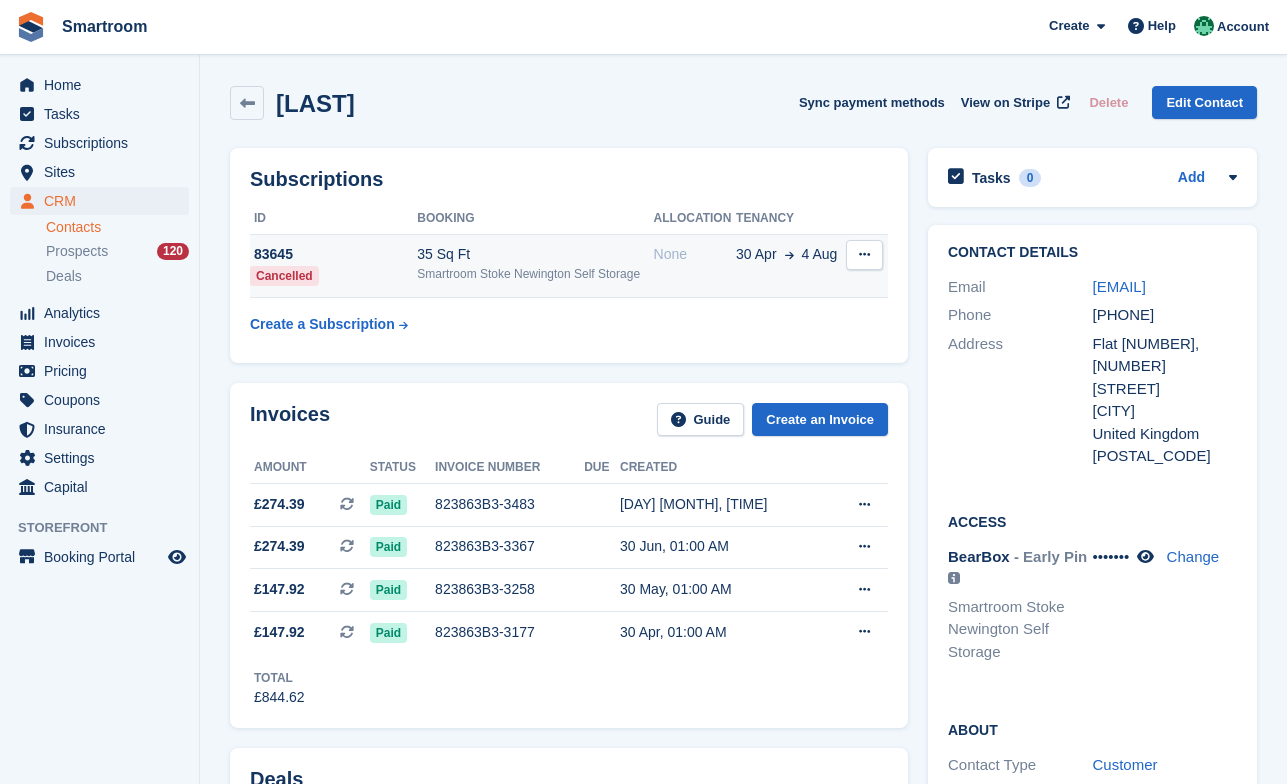 click on "35 Sq Ft" at bounding box center (535, 254) 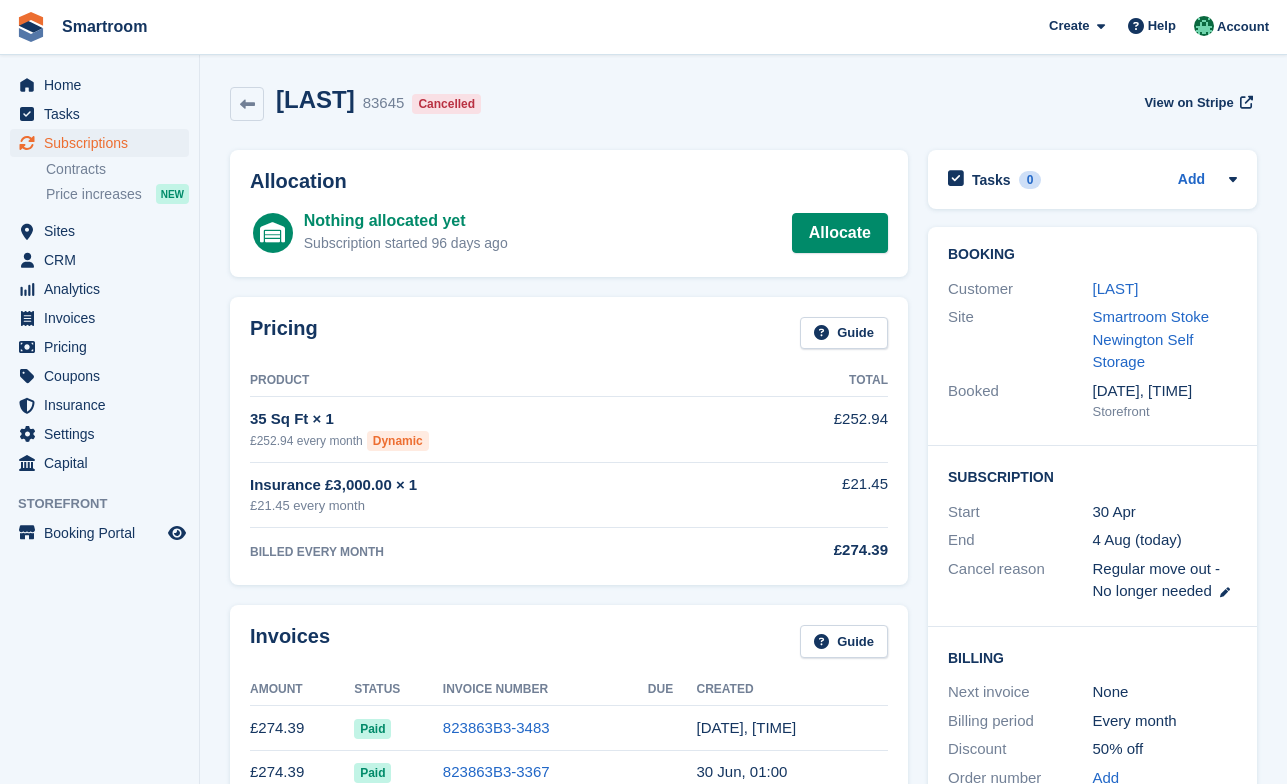 scroll, scrollTop: 0, scrollLeft: 0, axis: both 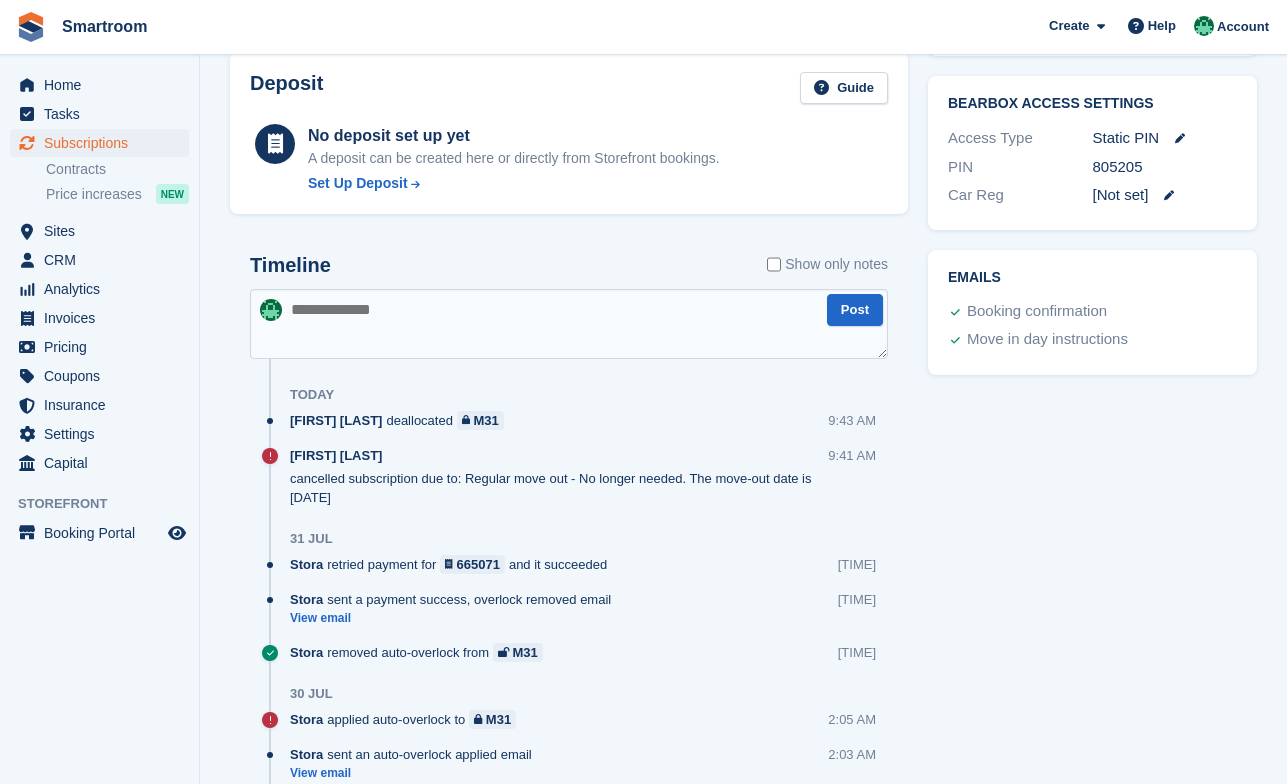 click on "Jacob Gabriel  cancelled subscription due to: Regular move out - No longer needed. The move-out date is  4 Aug
9:41 AM" at bounding box center [589, 484] 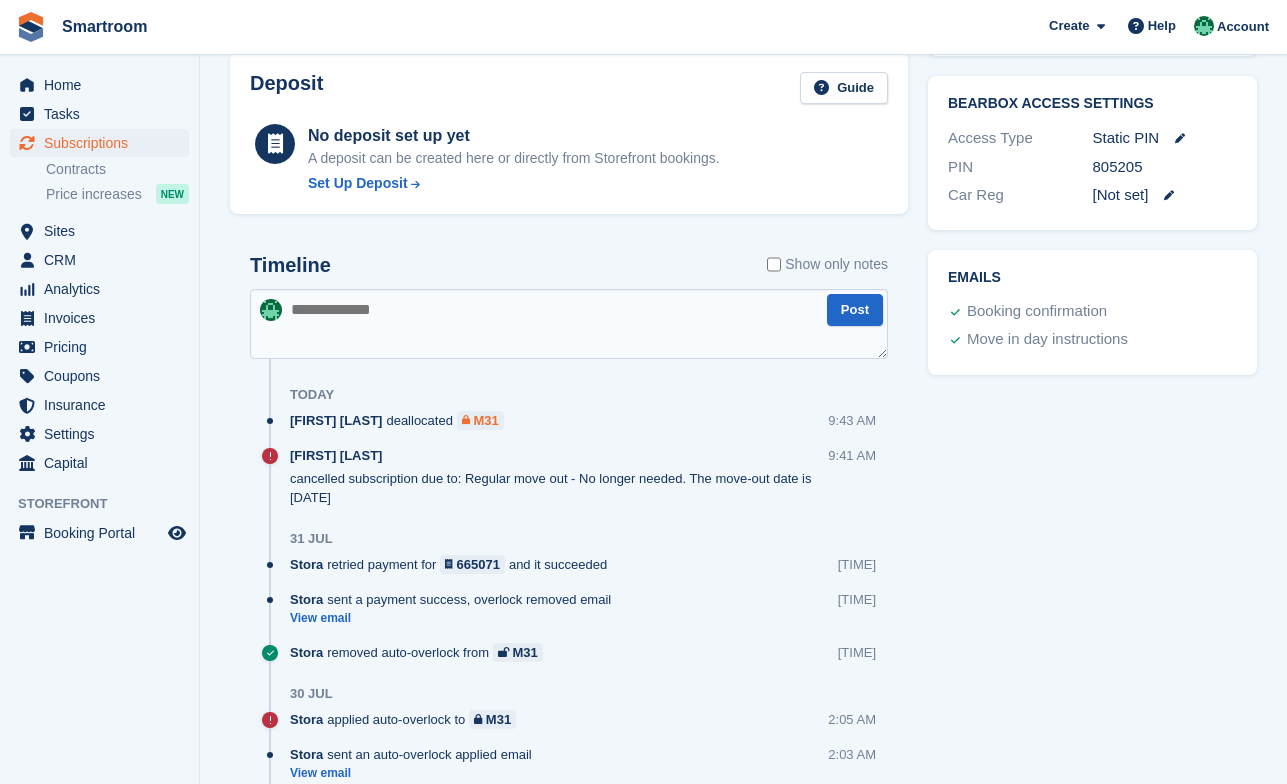 click on "M31" at bounding box center [485, 420] 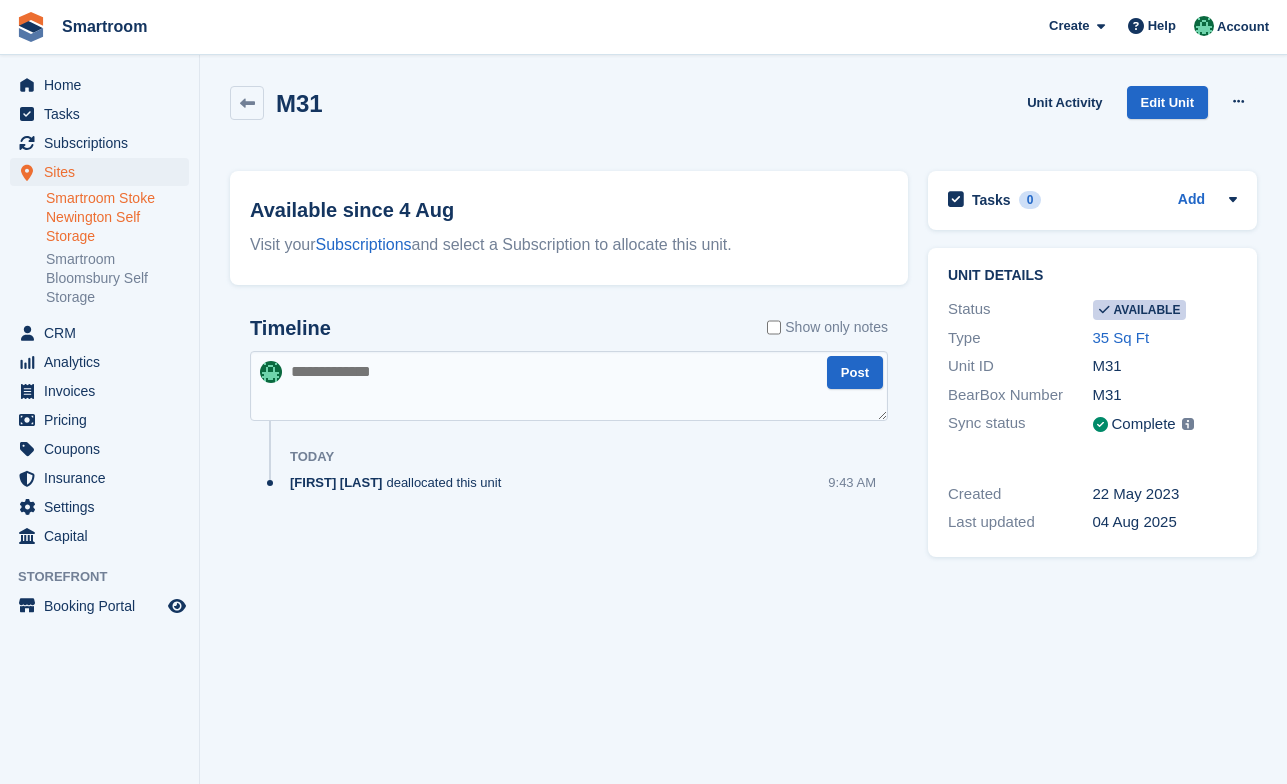 scroll, scrollTop: 0, scrollLeft: 0, axis: both 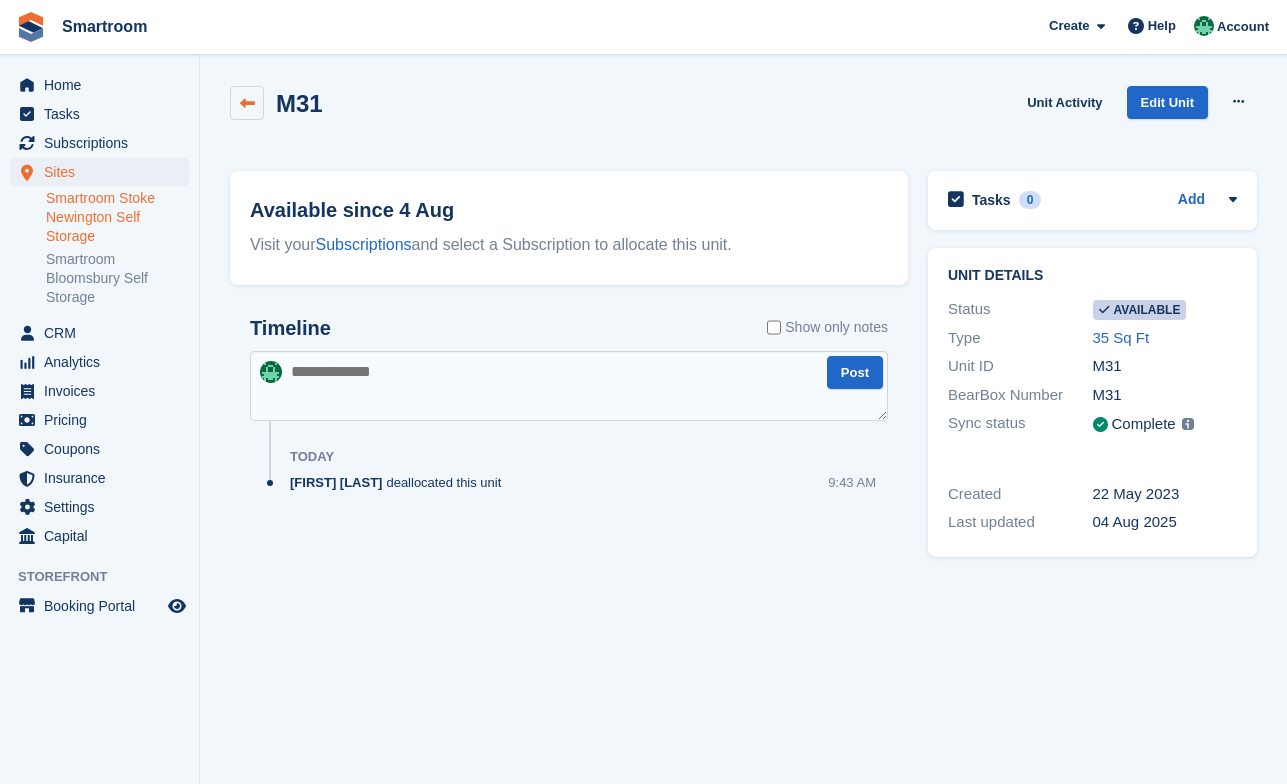 click at bounding box center (247, 103) 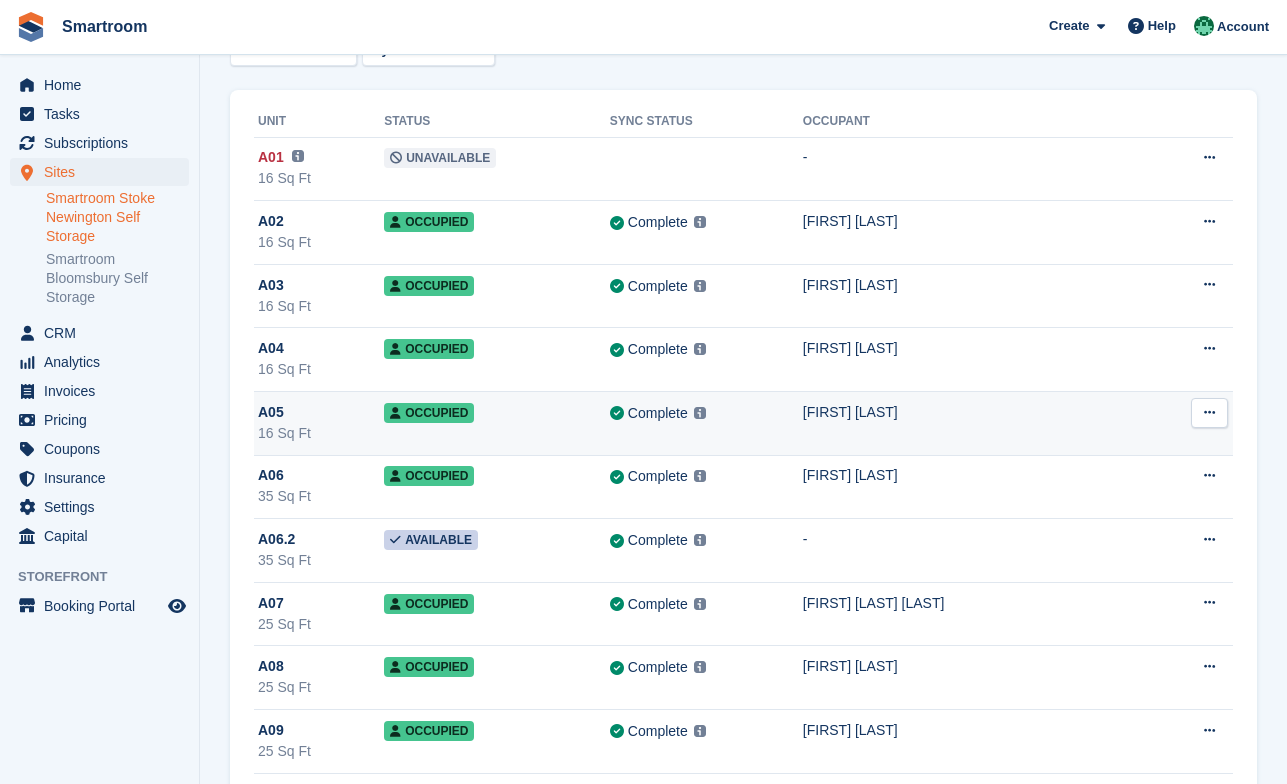 scroll, scrollTop: 0, scrollLeft: 0, axis: both 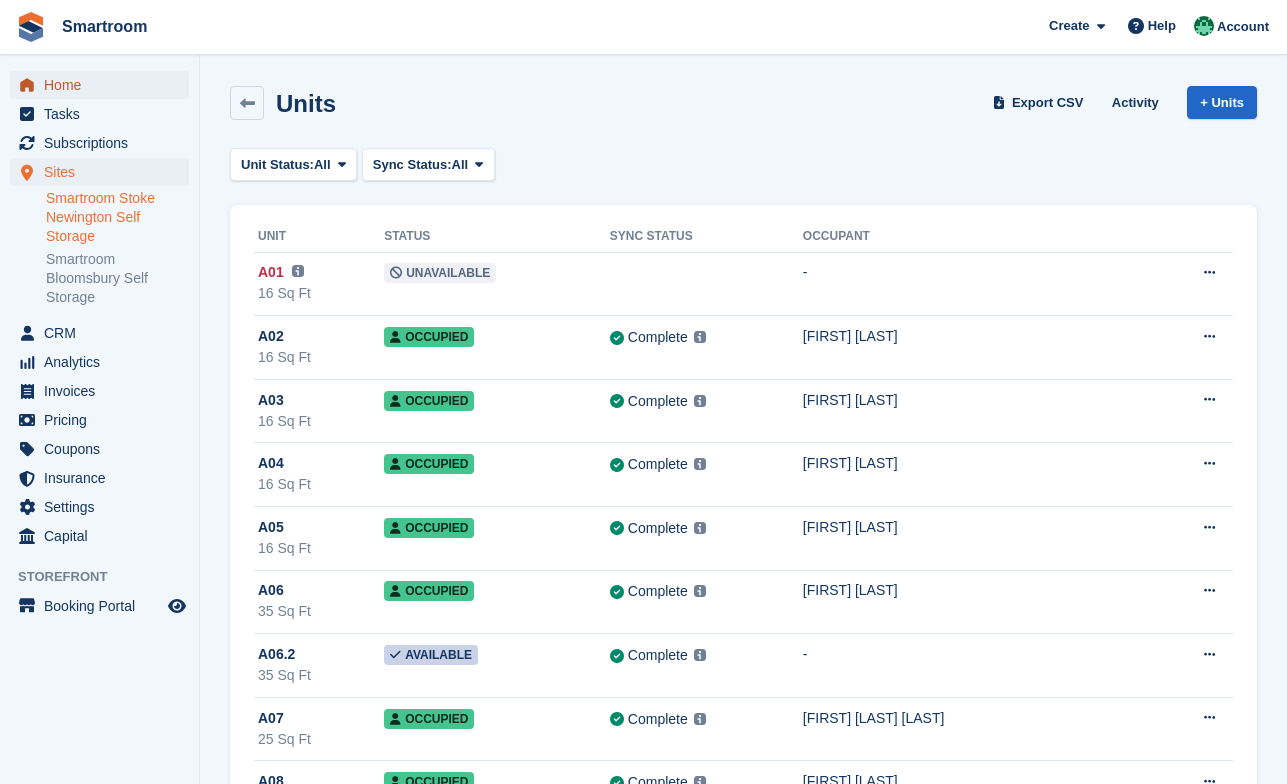click on "Home" at bounding box center [104, 85] 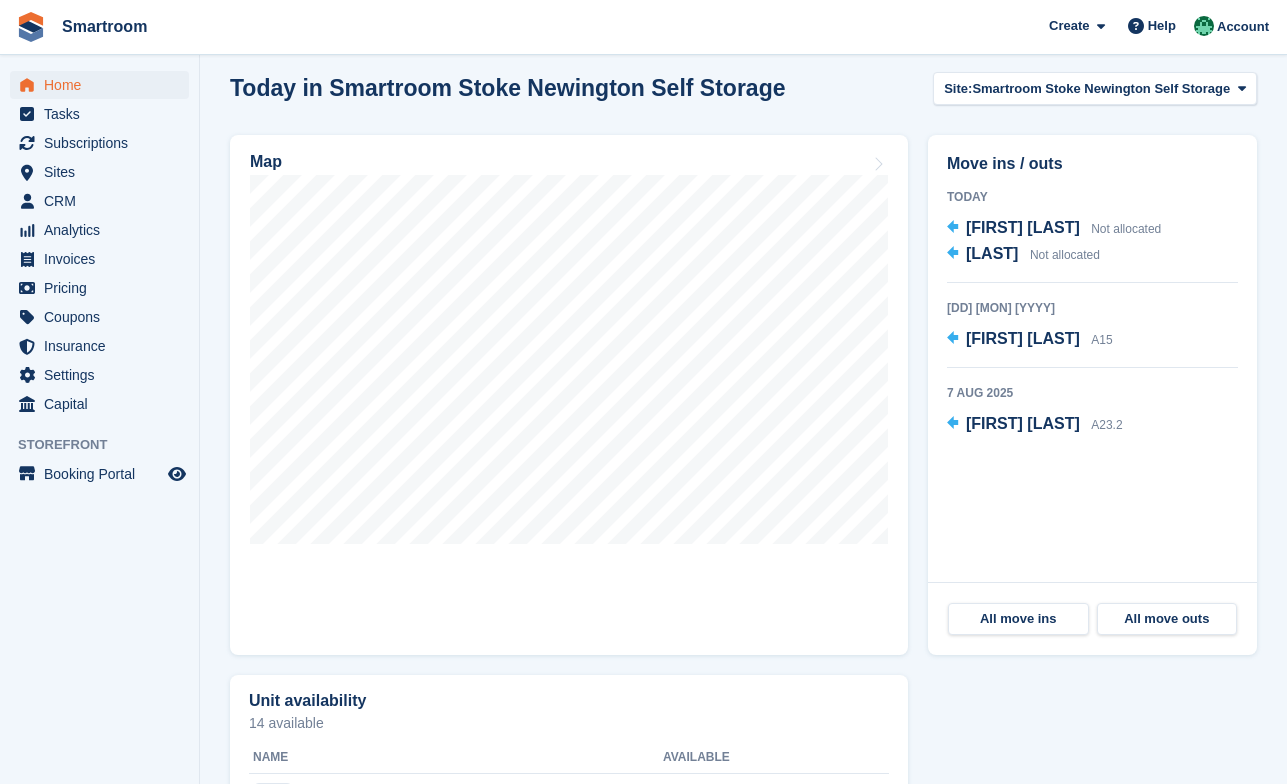 scroll, scrollTop: 547, scrollLeft: 0, axis: vertical 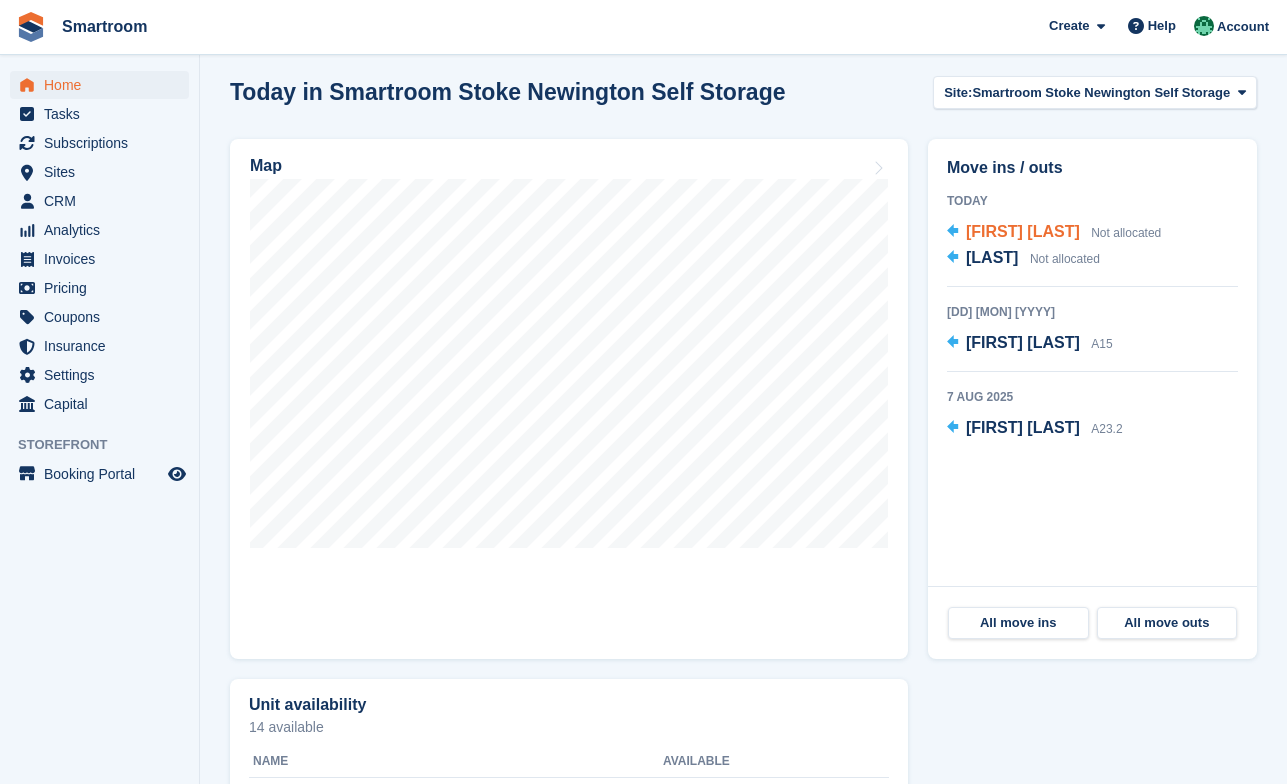 click on "[FIRST] [LAST]" at bounding box center [1023, 231] 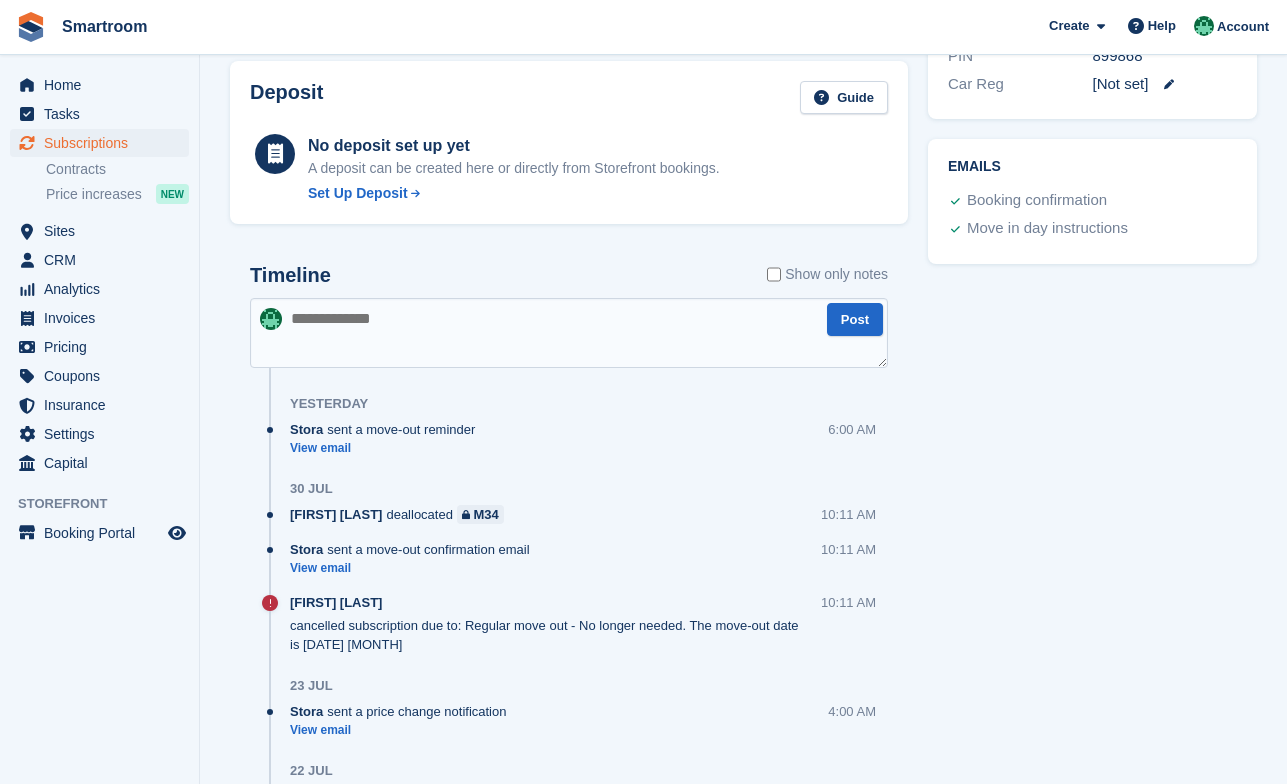 scroll, scrollTop: 1145, scrollLeft: 0, axis: vertical 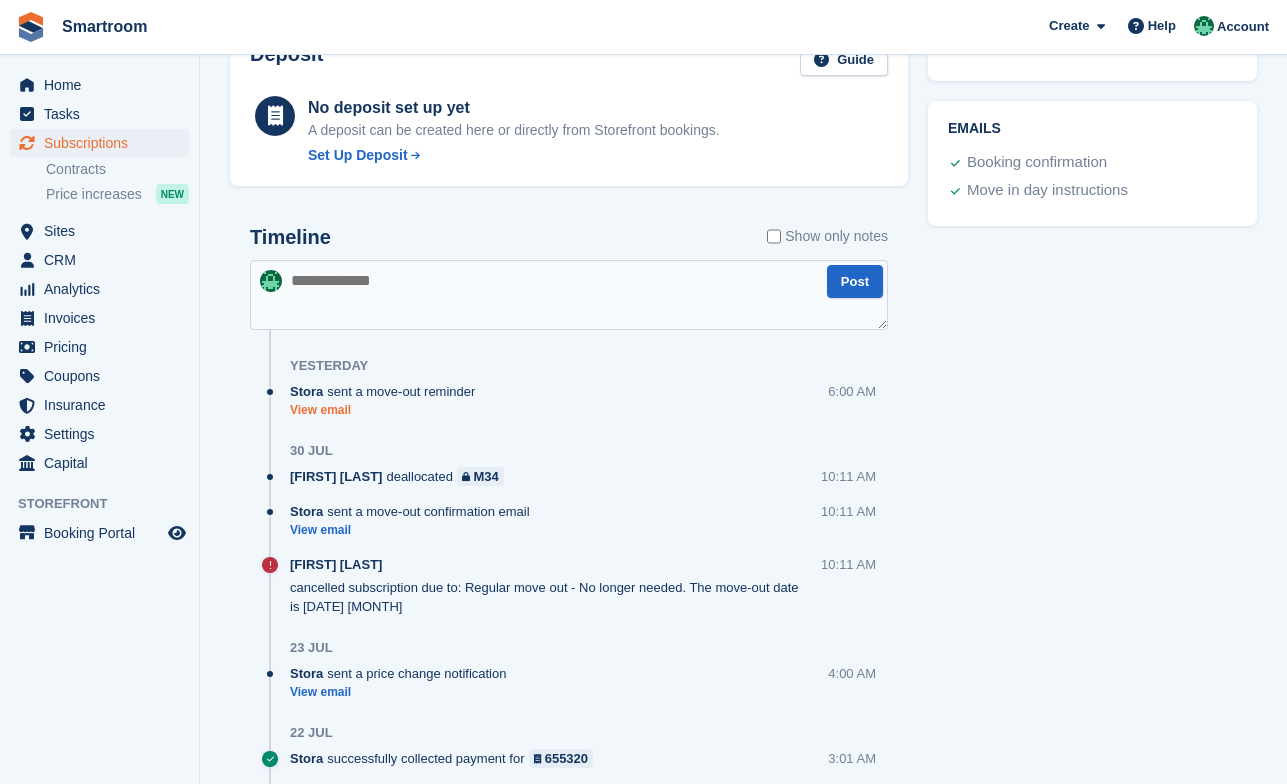 click on "View email" at bounding box center [387, 410] 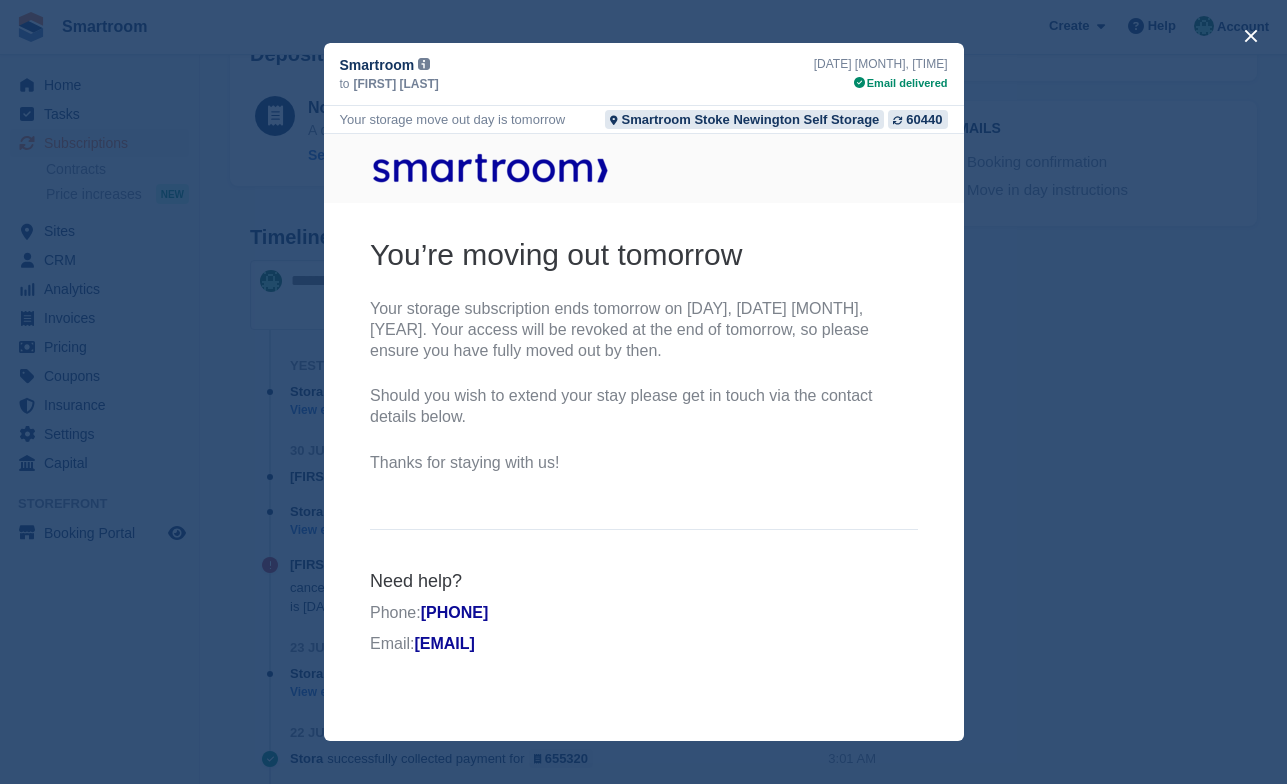 click at bounding box center (643, 392) 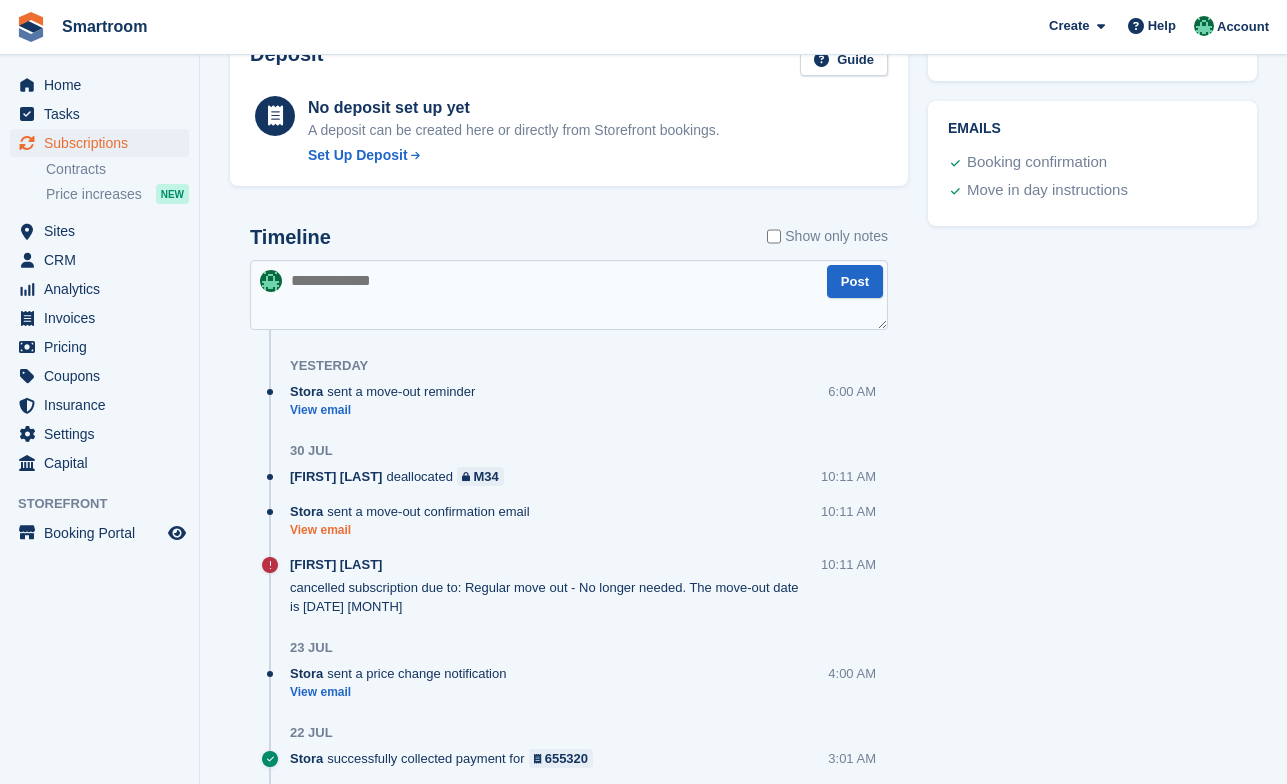 click on "View email" at bounding box center [415, 530] 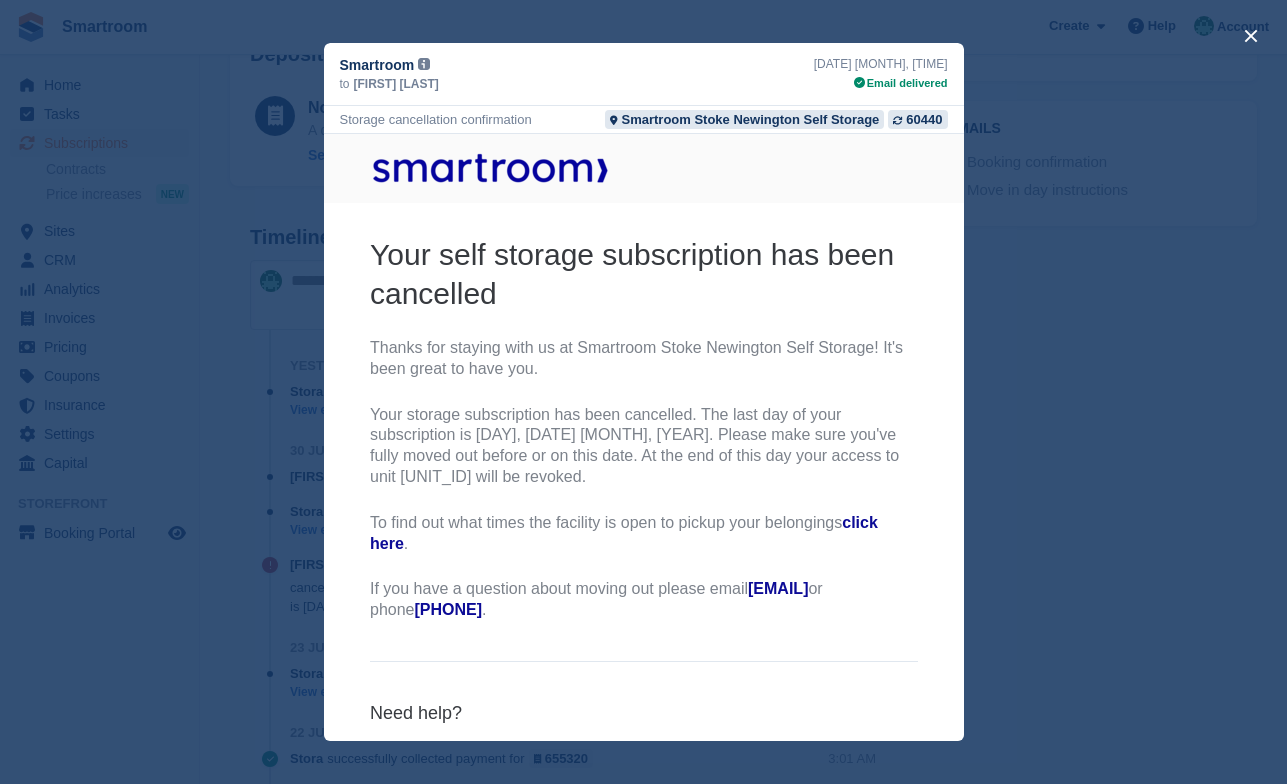 scroll, scrollTop: 0, scrollLeft: 0, axis: both 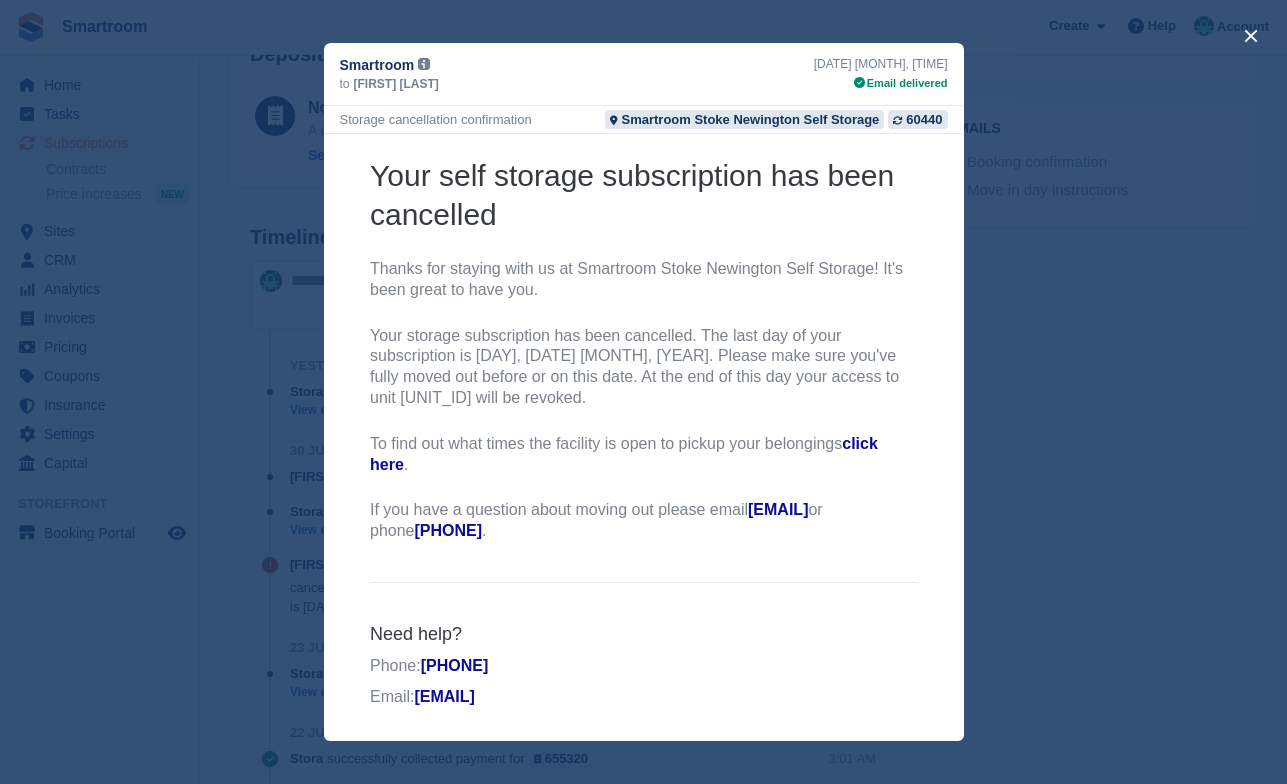 drag, startPoint x: 354, startPoint y: 154, endPoint x: 800, endPoint y: 739, distance: 735.62286 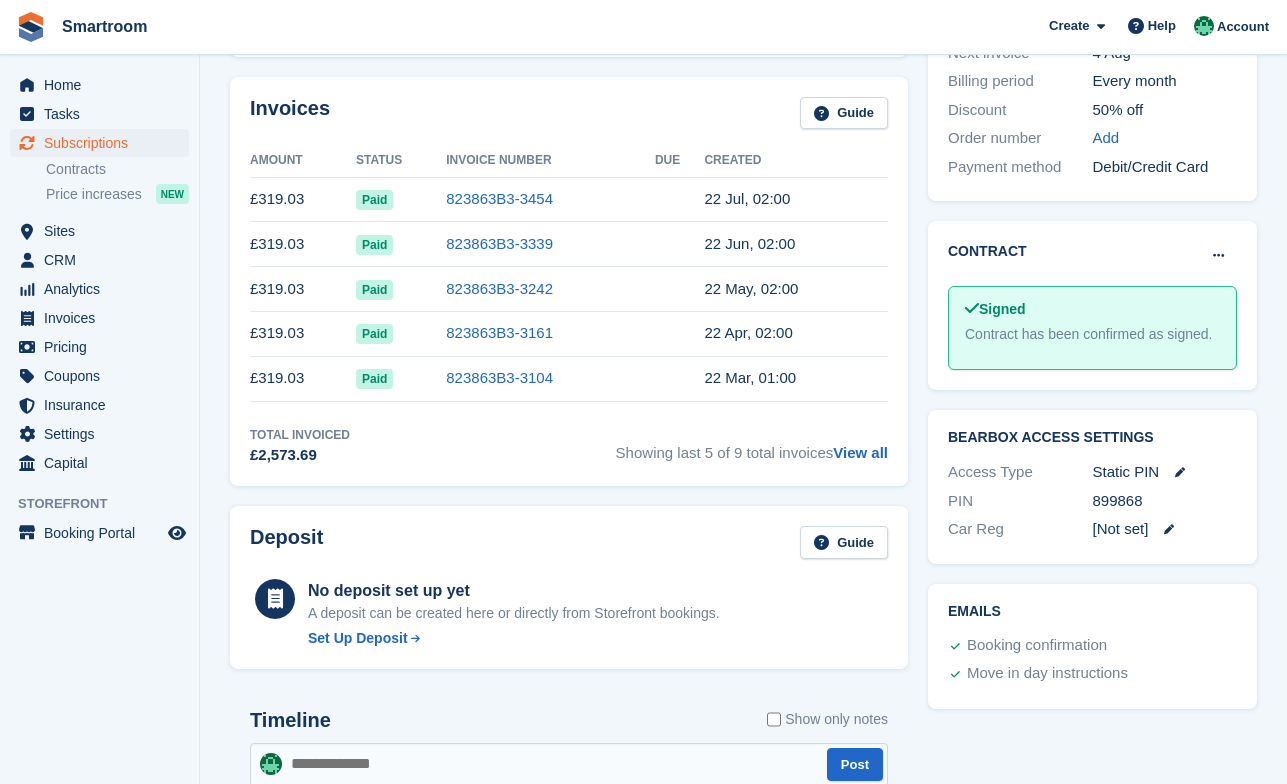 scroll, scrollTop: 0, scrollLeft: 0, axis: both 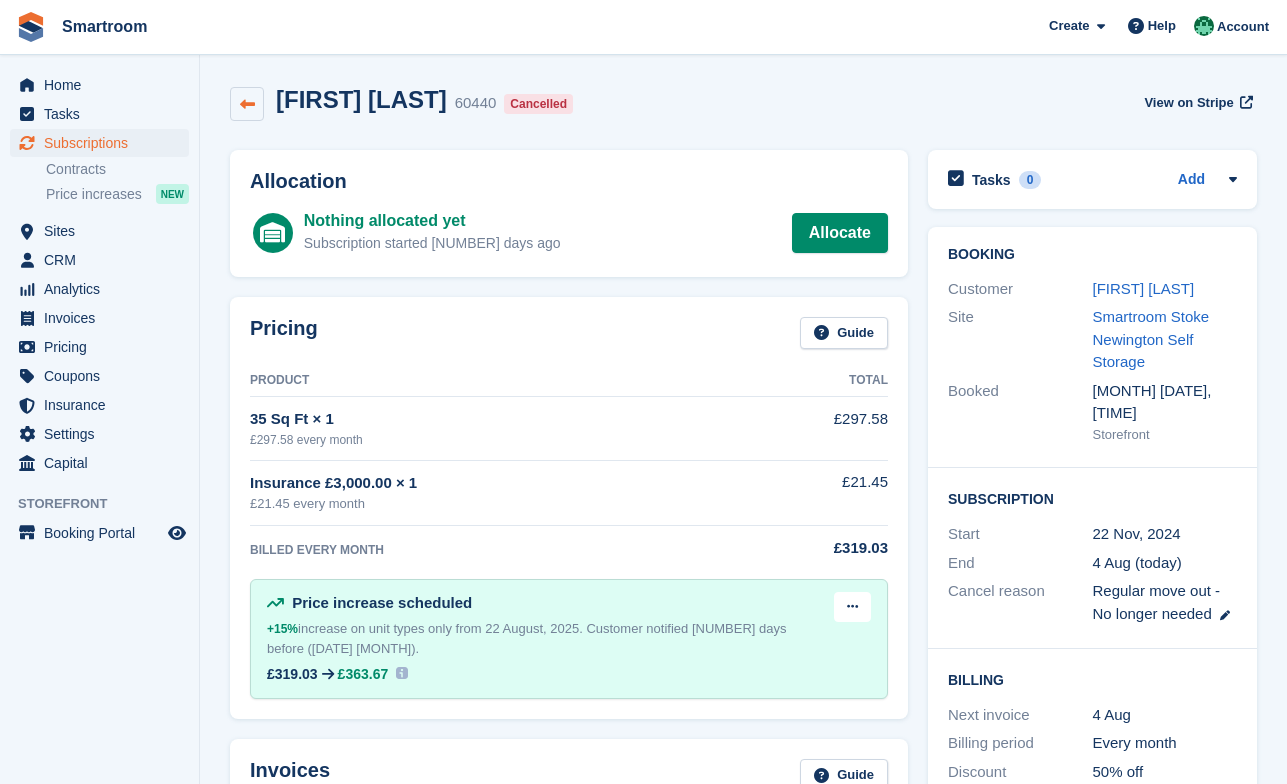 click at bounding box center [247, 104] 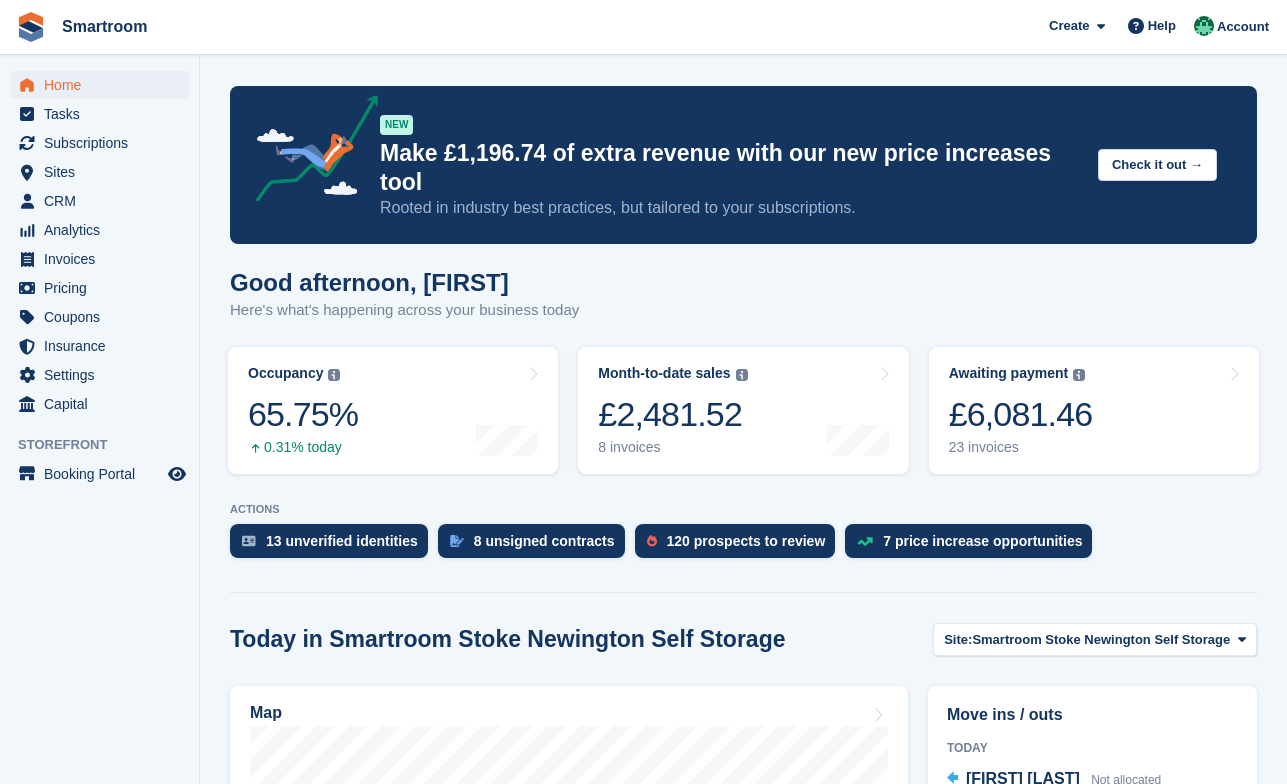 scroll, scrollTop: 151, scrollLeft: 0, axis: vertical 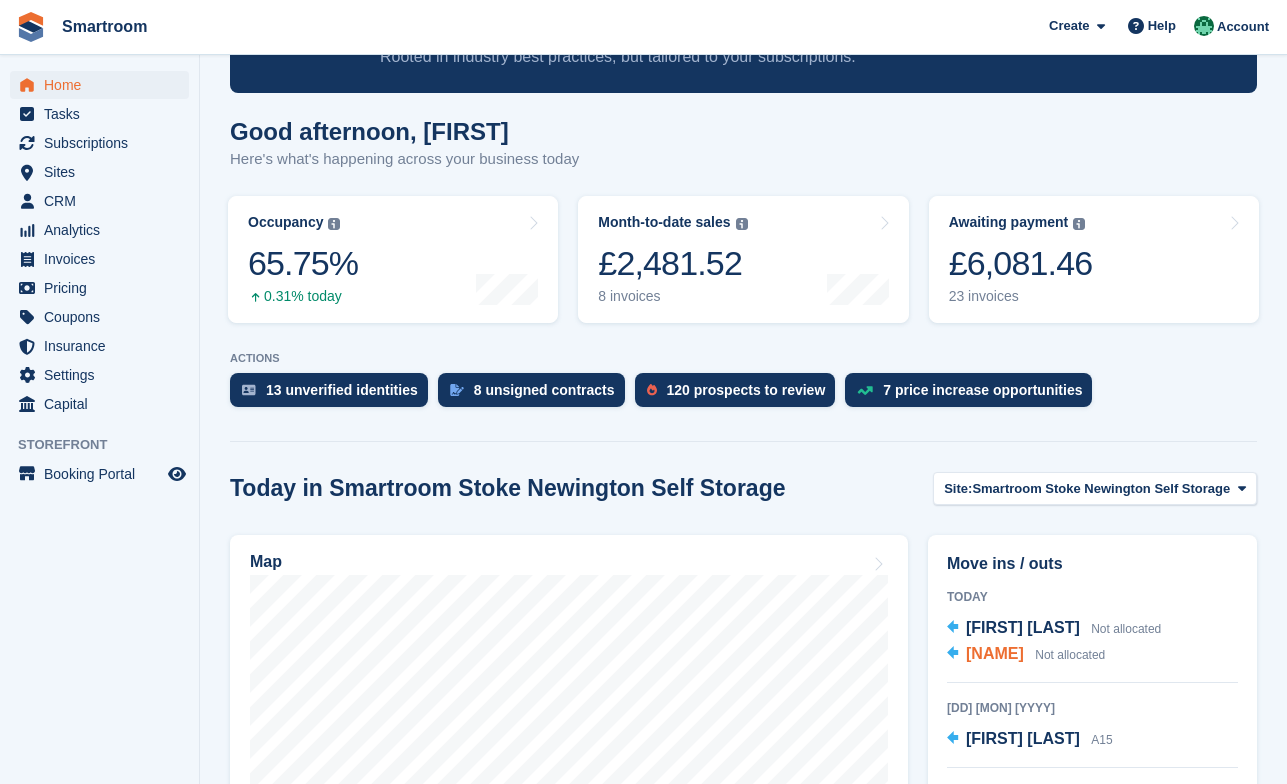 click on "[NAME]" at bounding box center (995, 653) 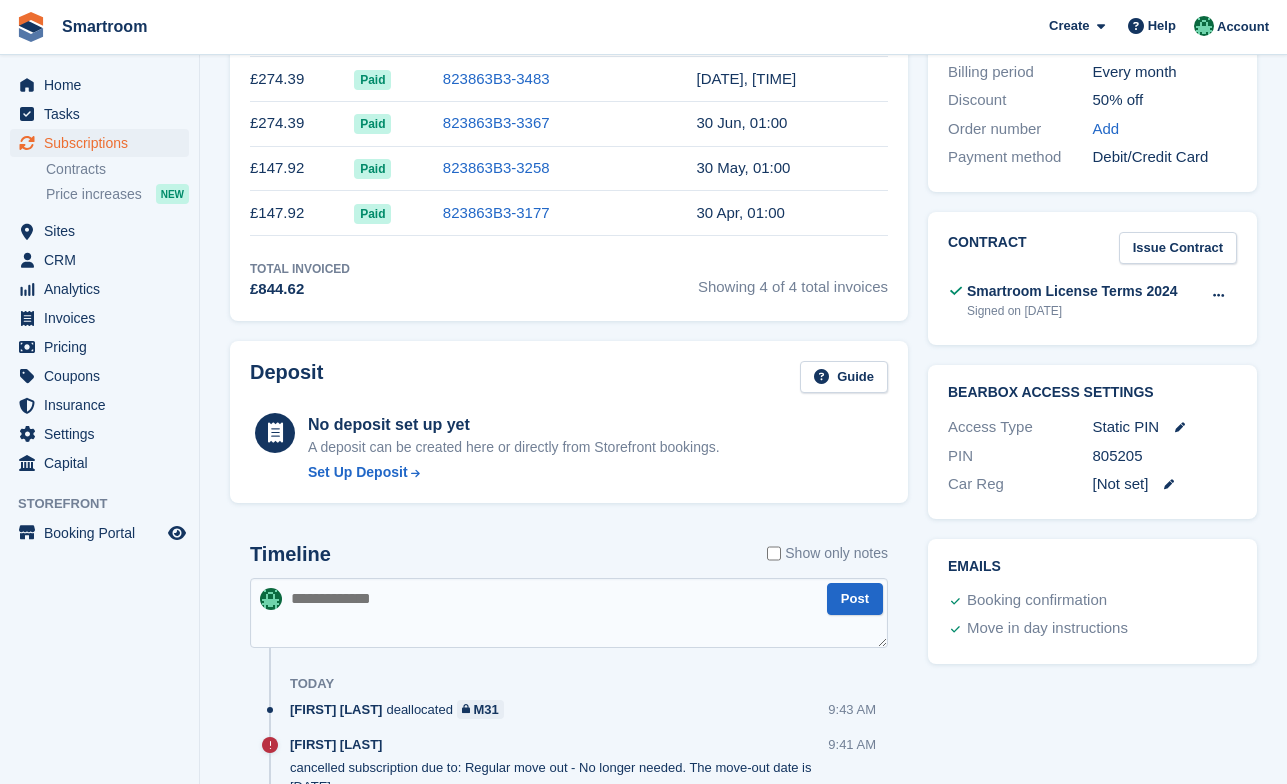 scroll, scrollTop: 853, scrollLeft: 0, axis: vertical 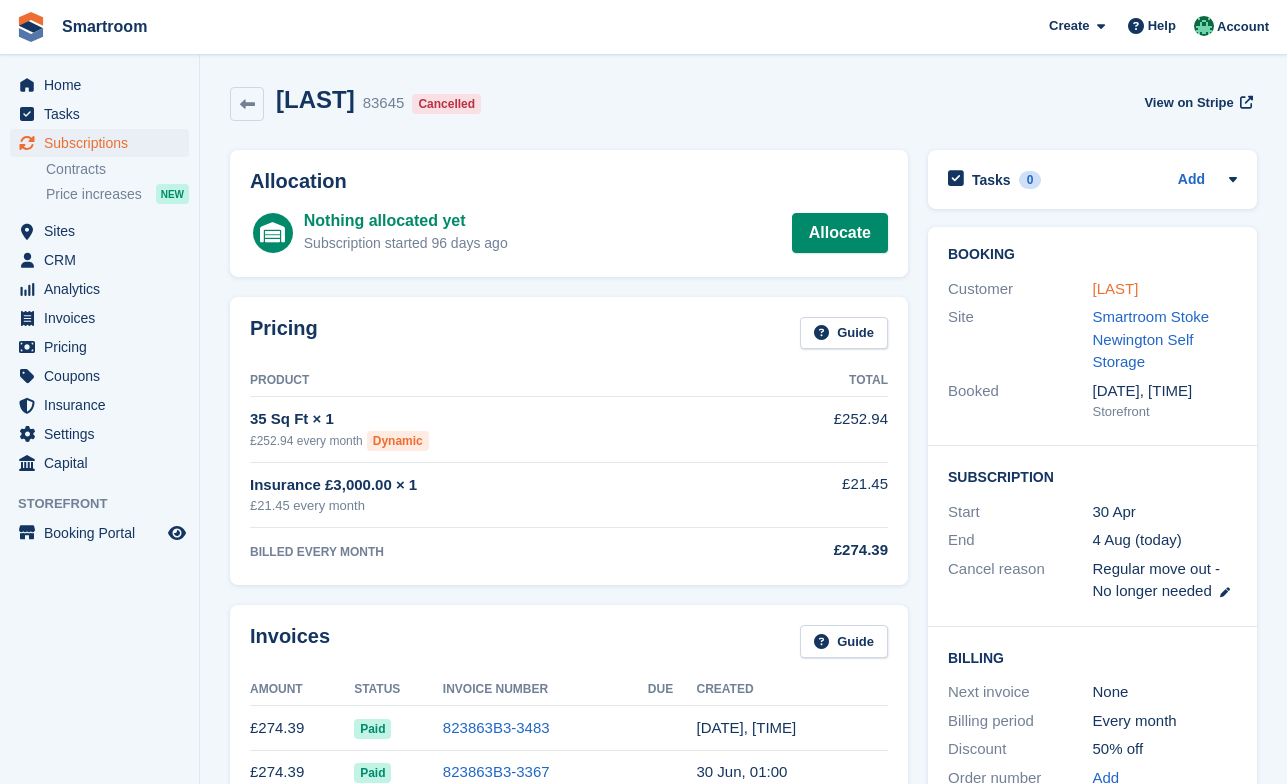 click on "[LAST]" at bounding box center [1116, 288] 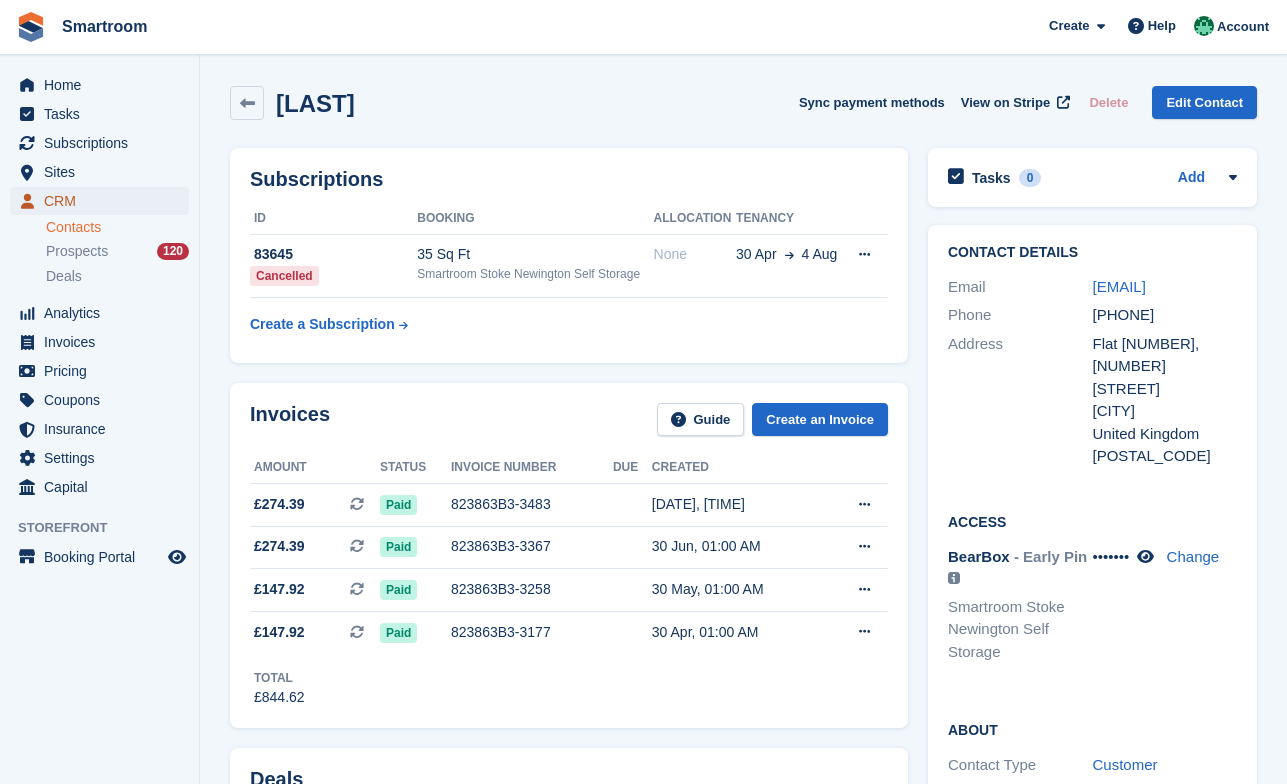 click on "CRM" at bounding box center [104, 201] 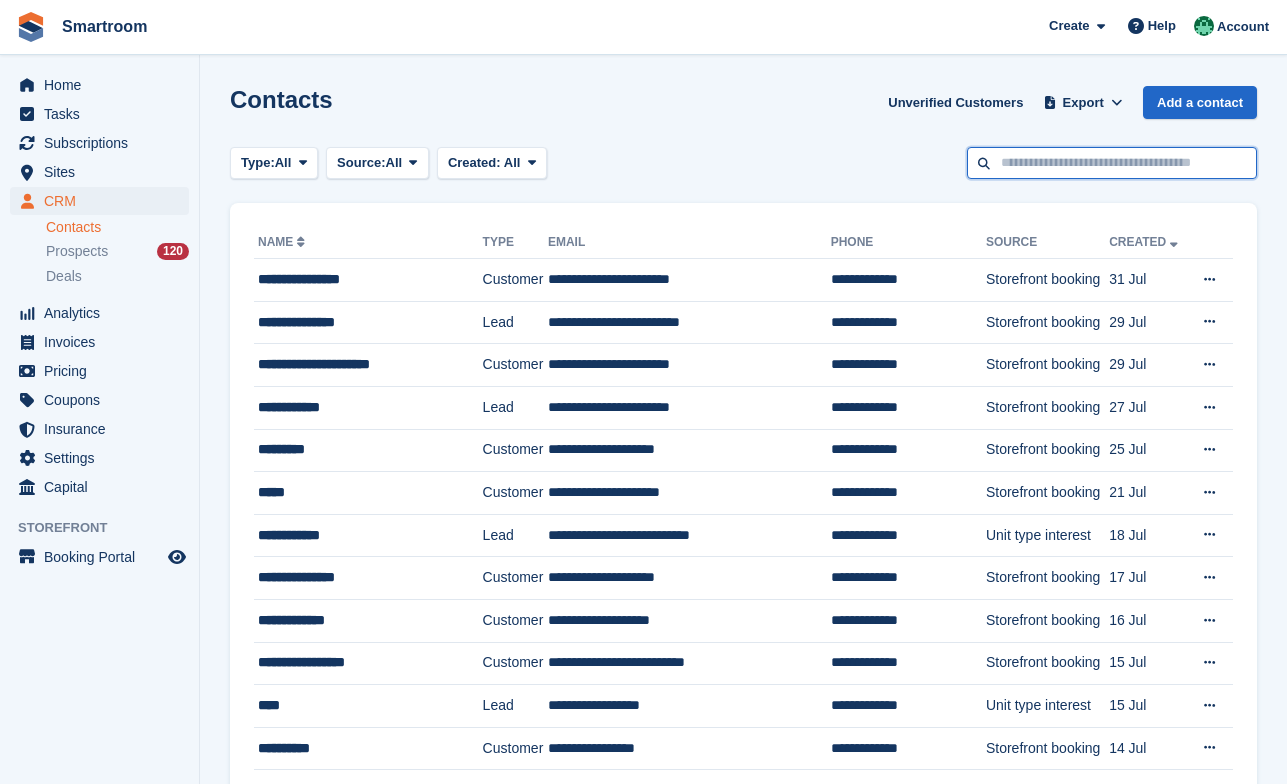 click at bounding box center (1112, 163) 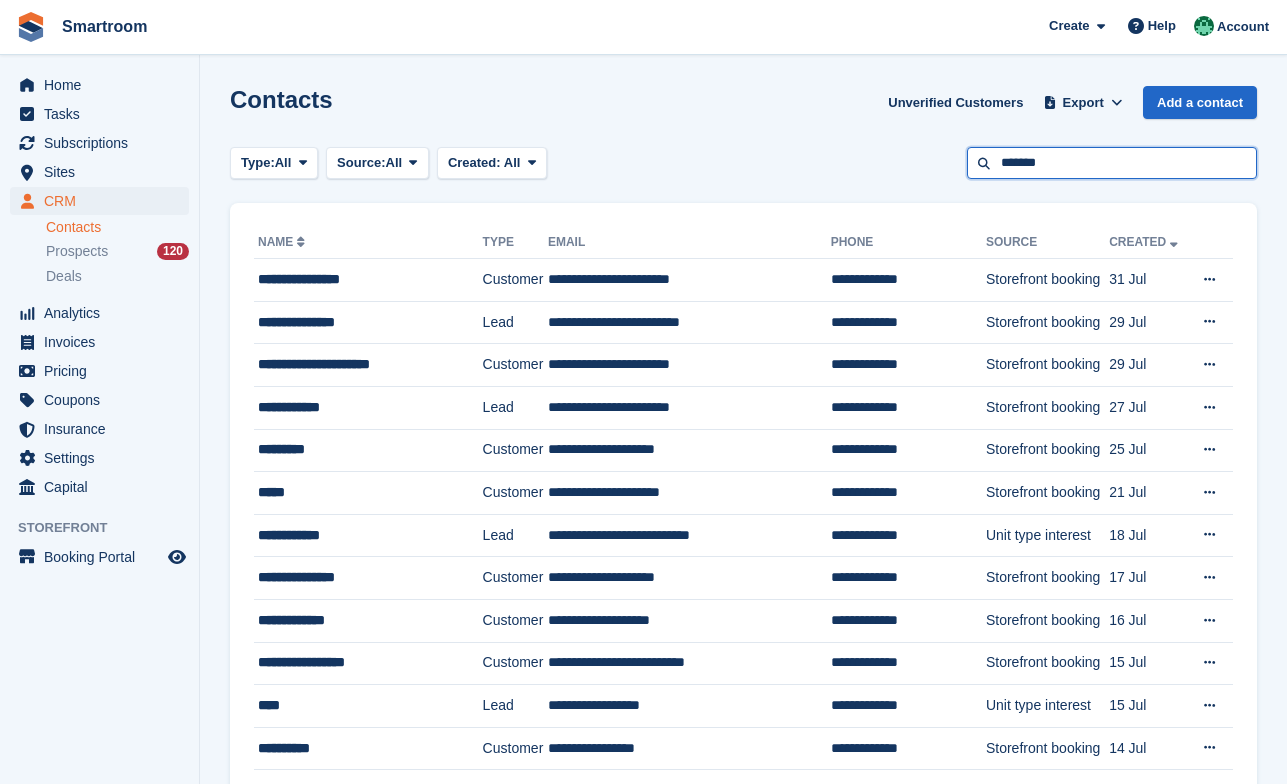 type on "*******" 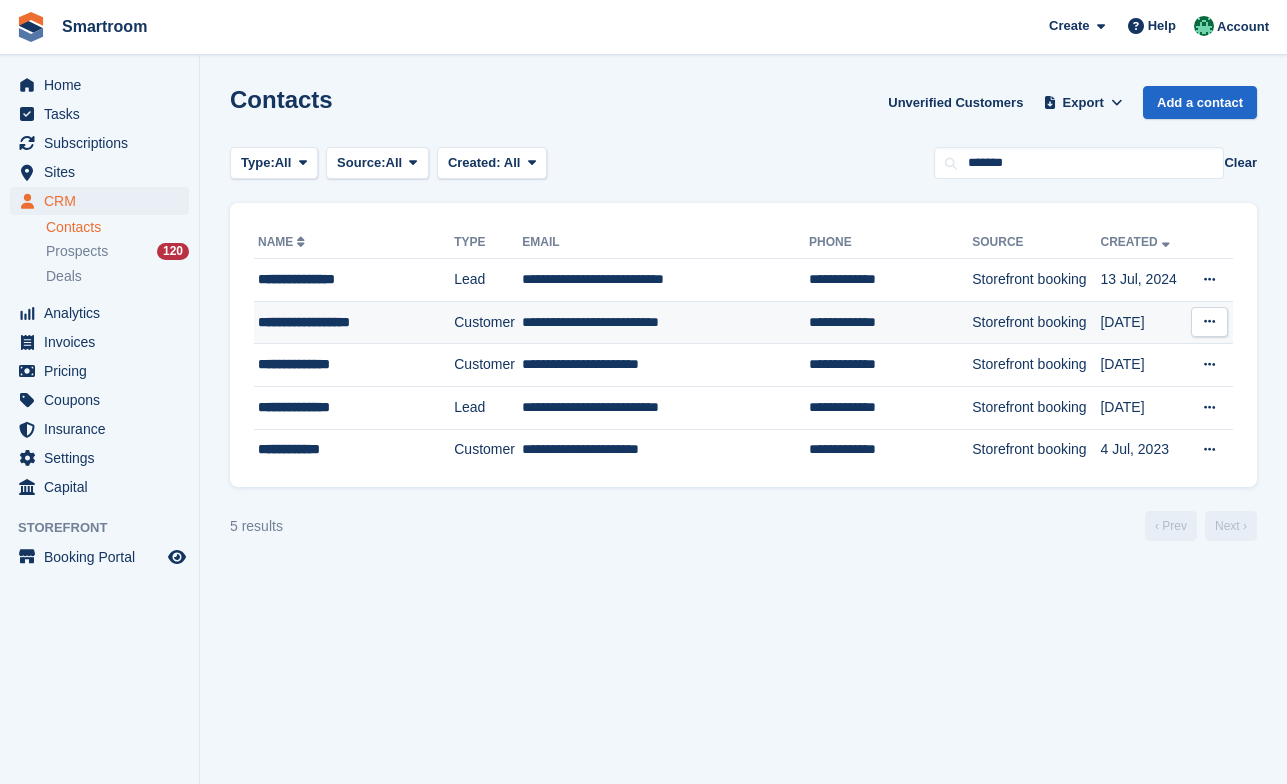 click on "**********" at bounding box center [665, 322] 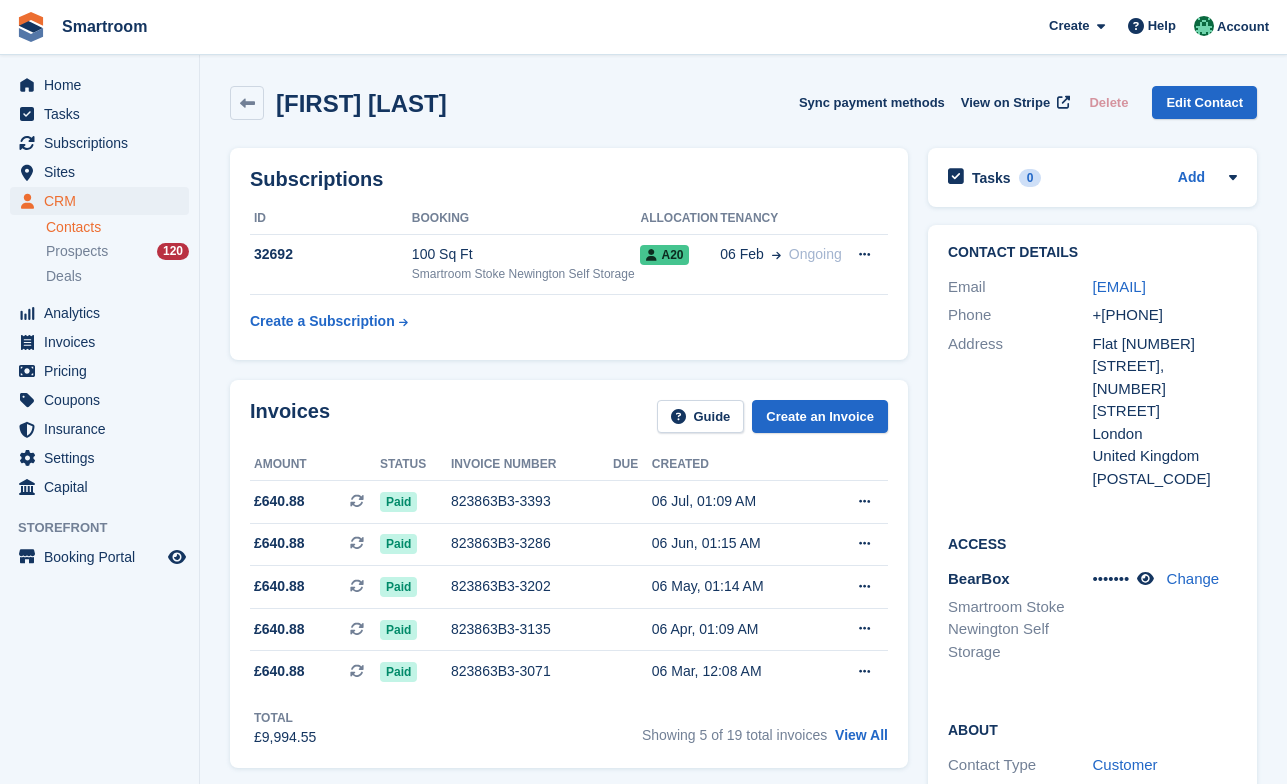 scroll, scrollTop: 0, scrollLeft: 0, axis: both 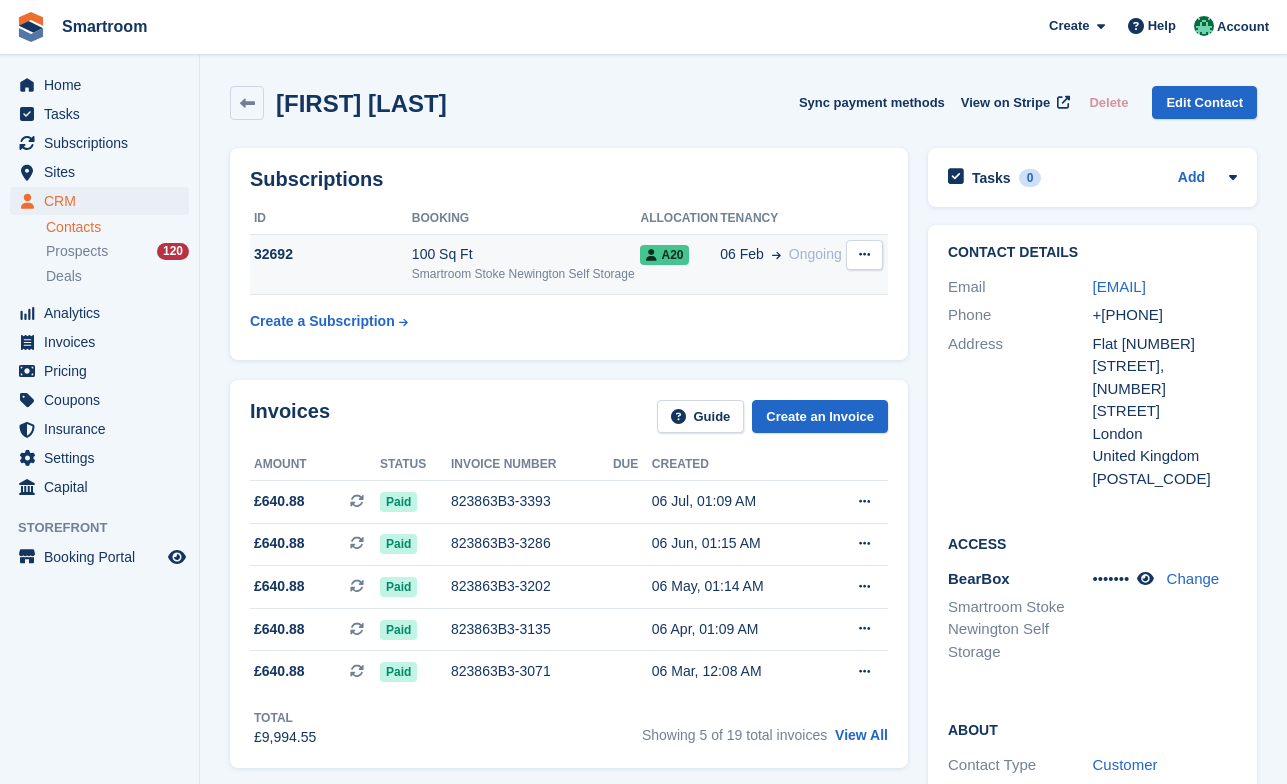 click on "Smartroom Stoke Newington Self Storage" at bounding box center [526, 274] 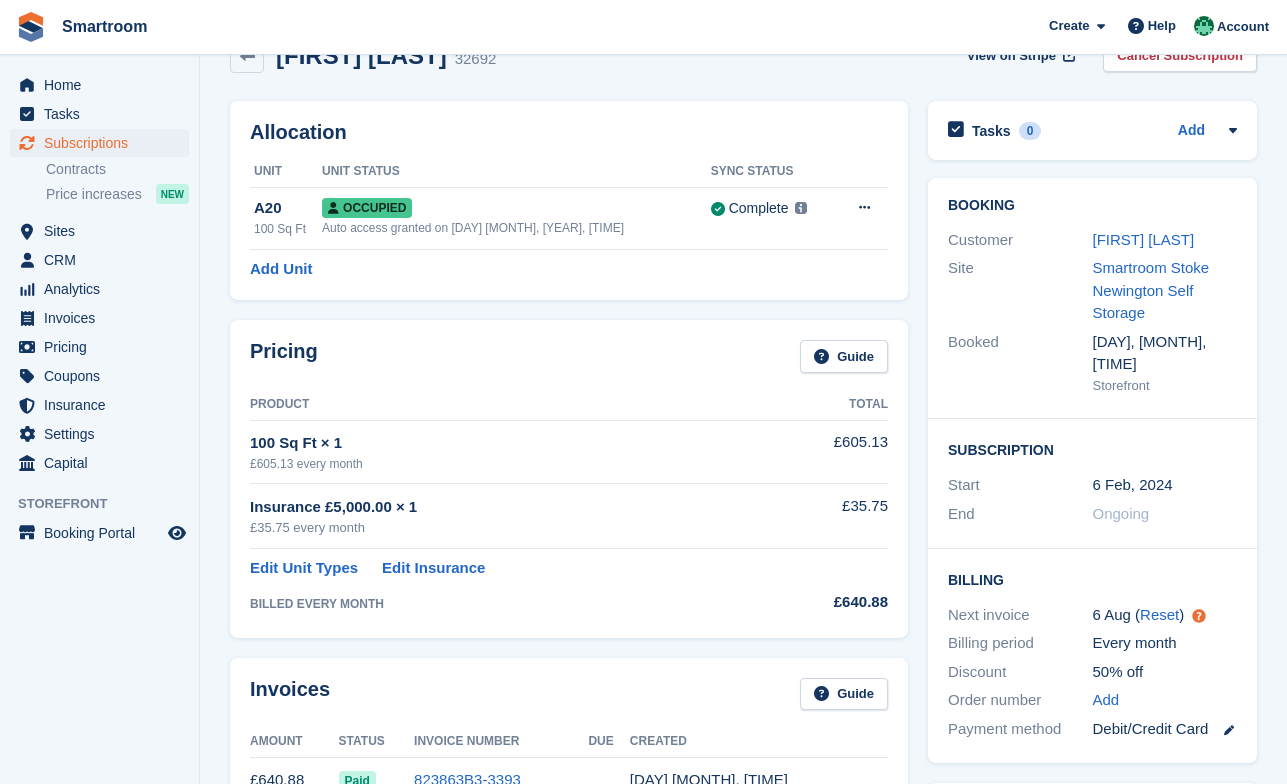 scroll, scrollTop: 0, scrollLeft: 0, axis: both 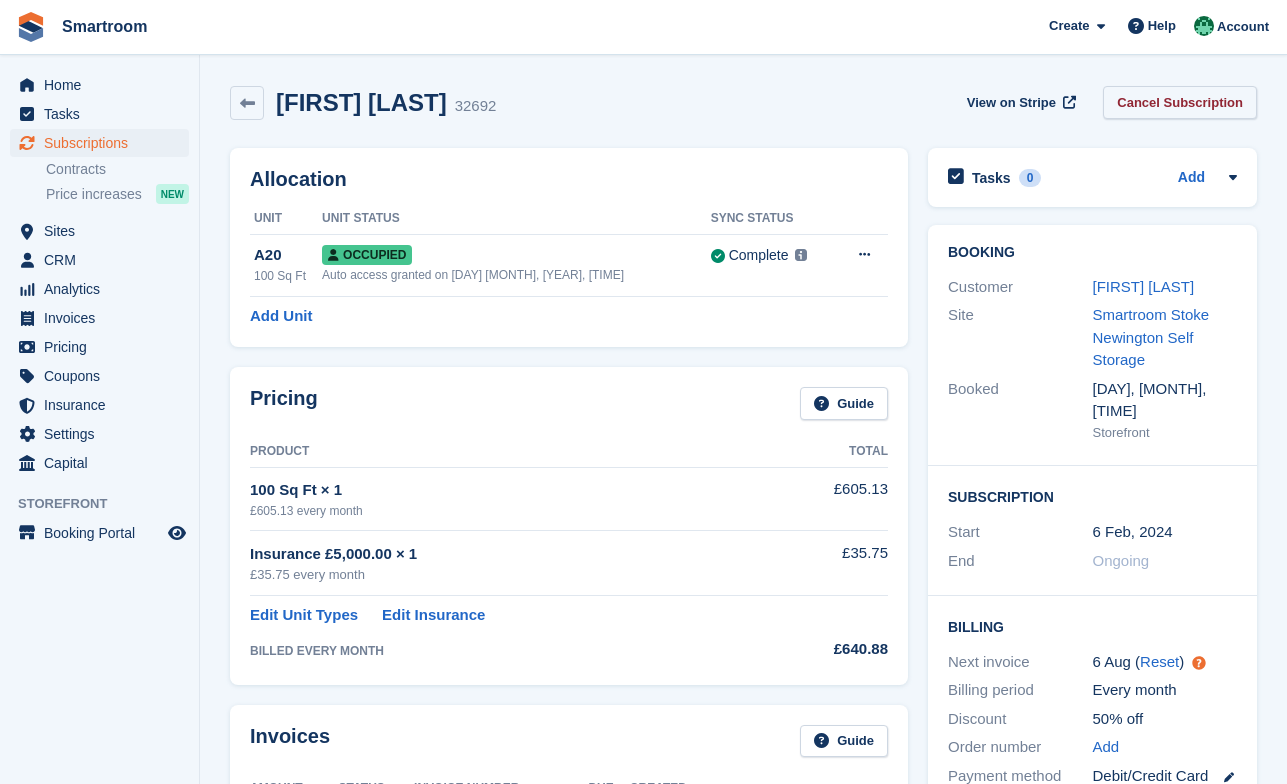 click on "Cancel Subscription" at bounding box center [1180, 102] 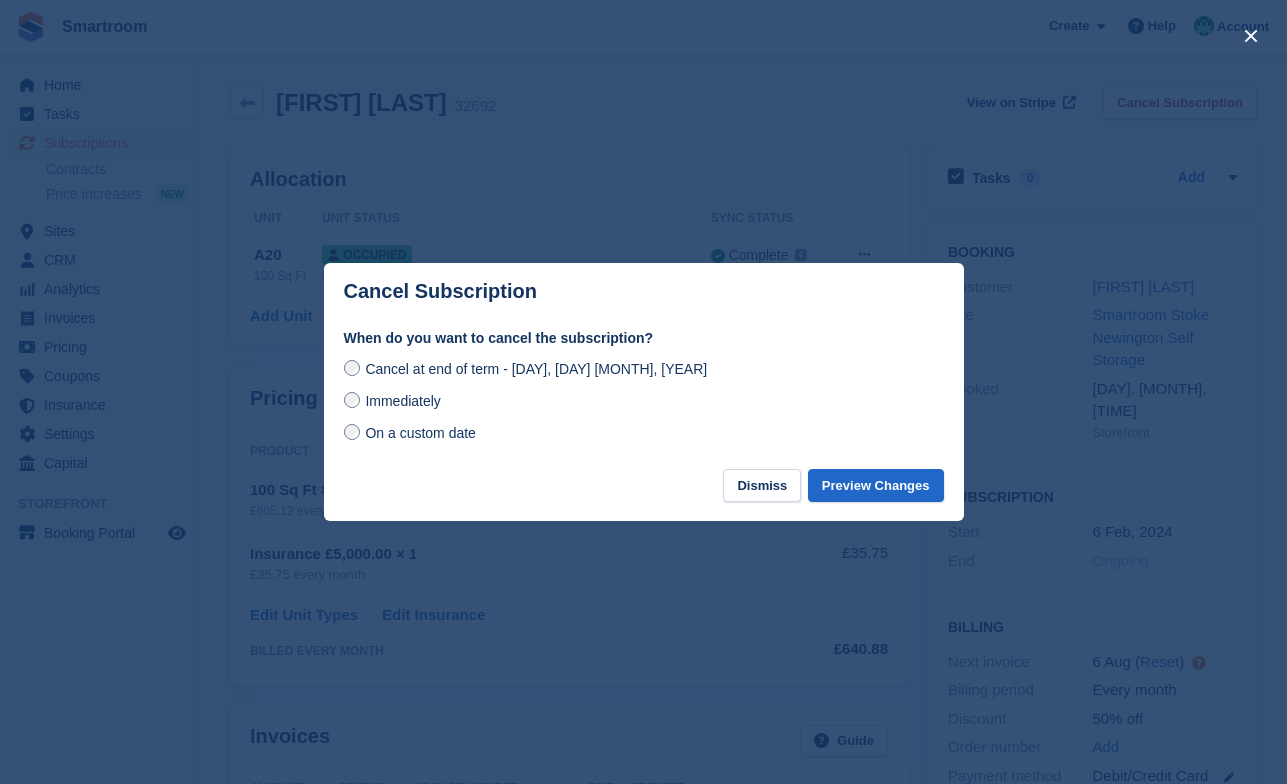 click on "On a custom date" at bounding box center [420, 433] 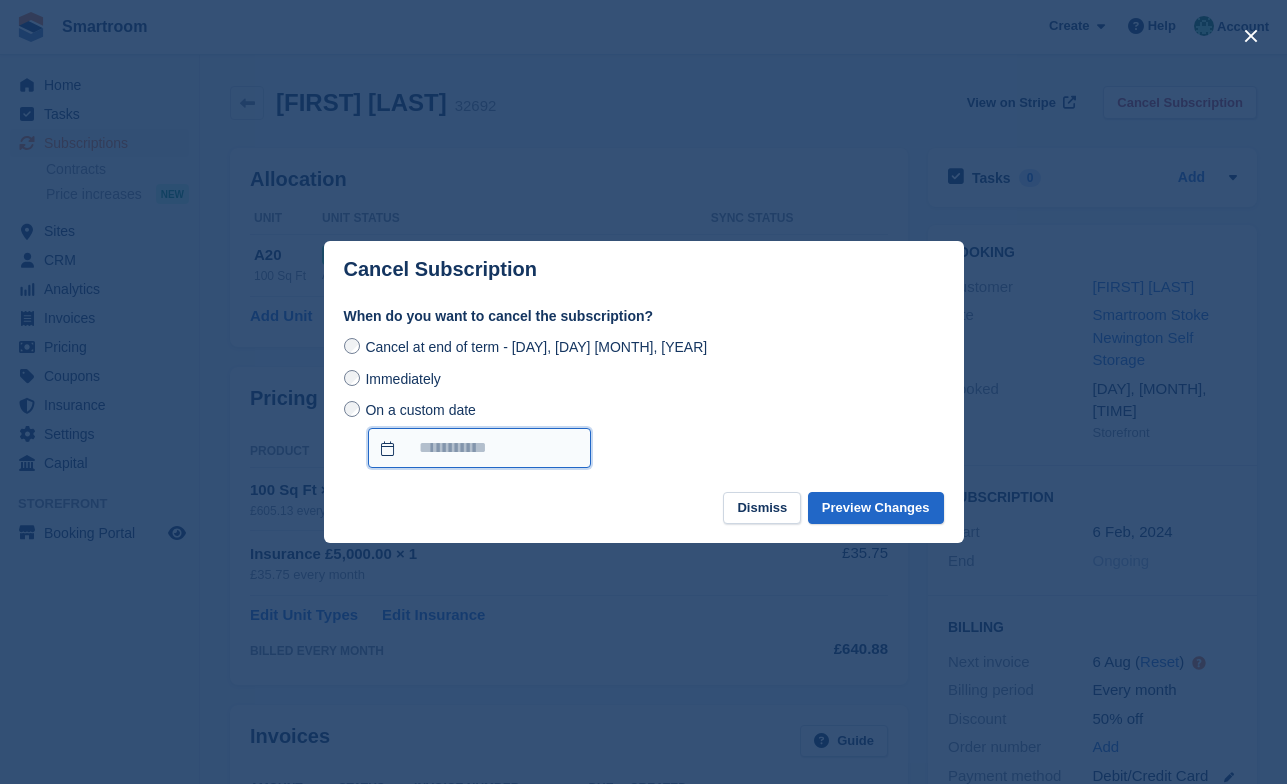 click on "On a custom date" at bounding box center [479, 448] 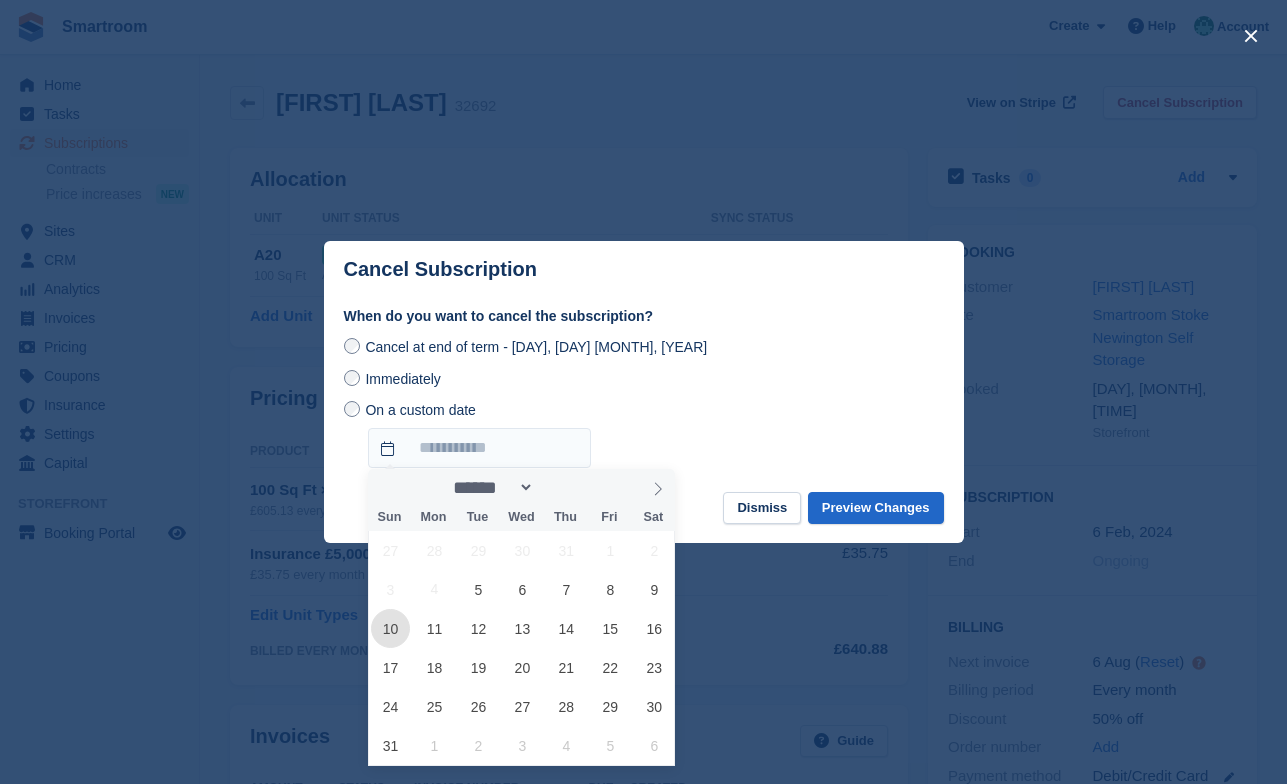 click on "10" at bounding box center [390, 628] 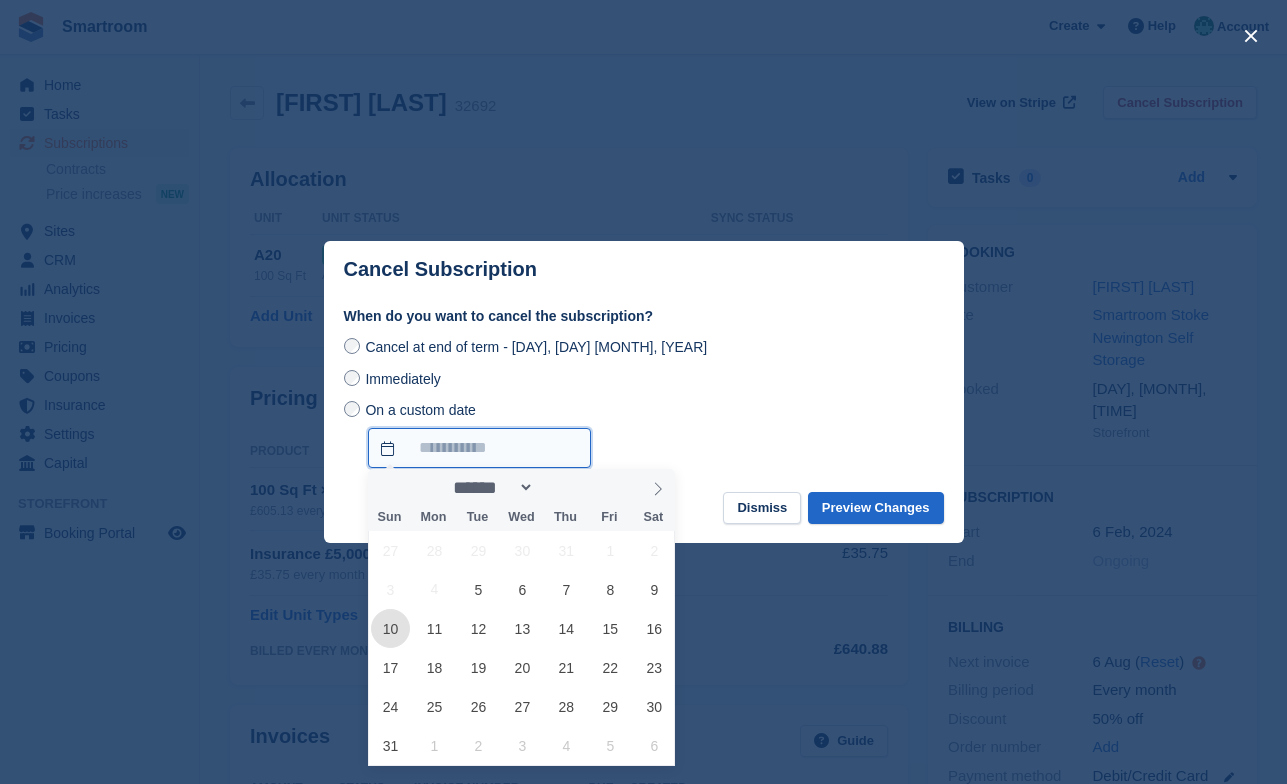 type on "**********" 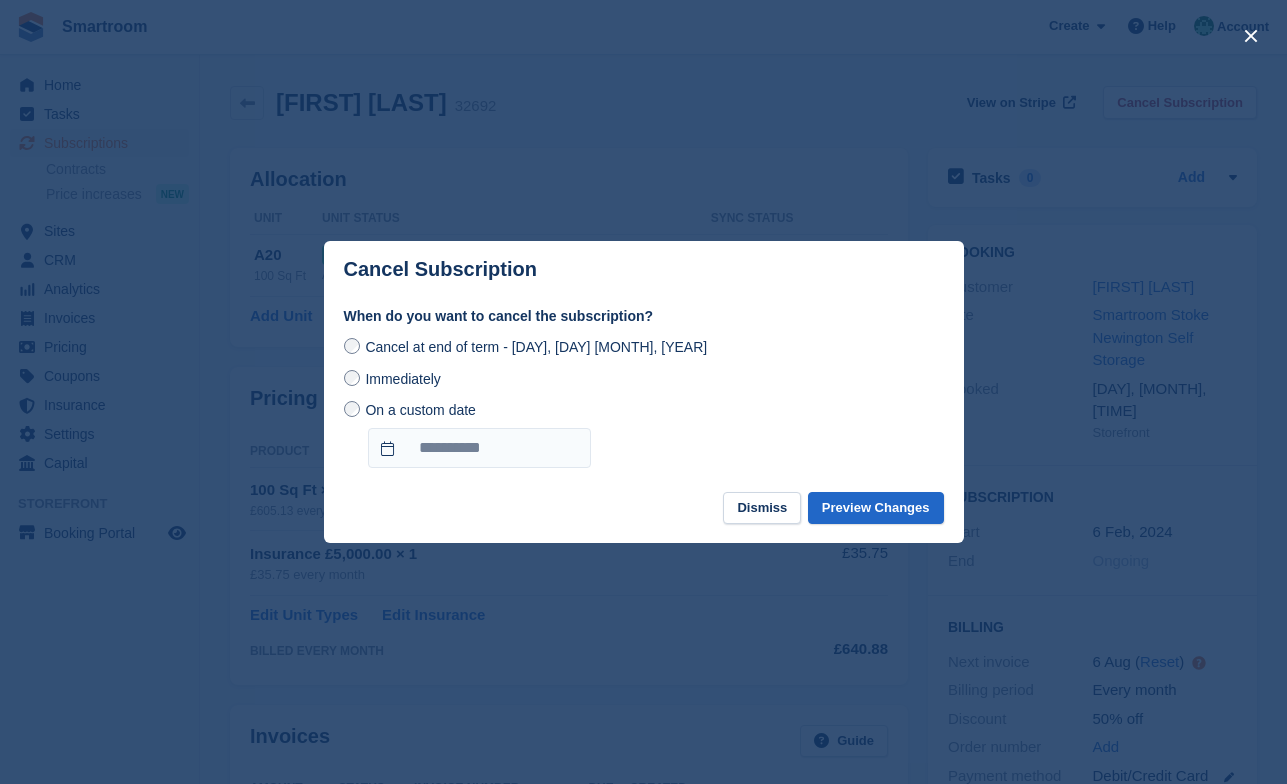 click on "Immediately" at bounding box center (402, 379) 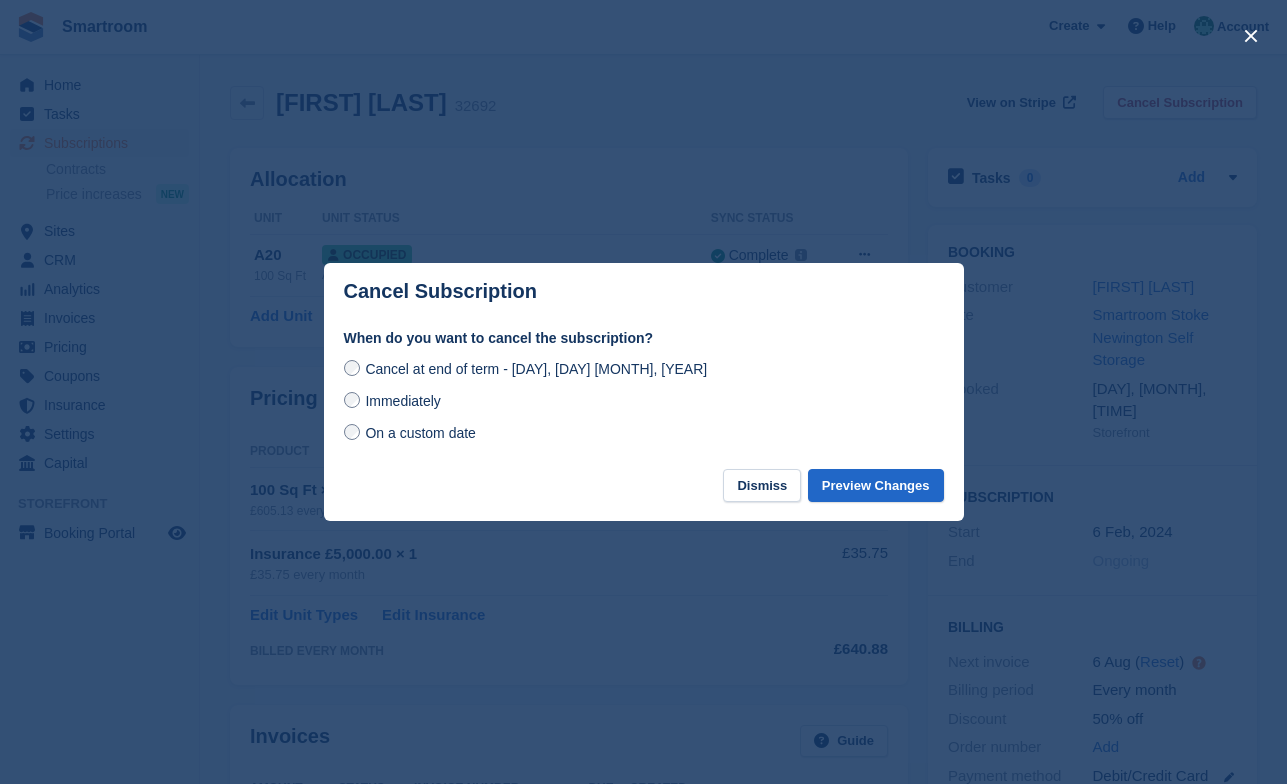 click on "On a custom date" at bounding box center (420, 433) 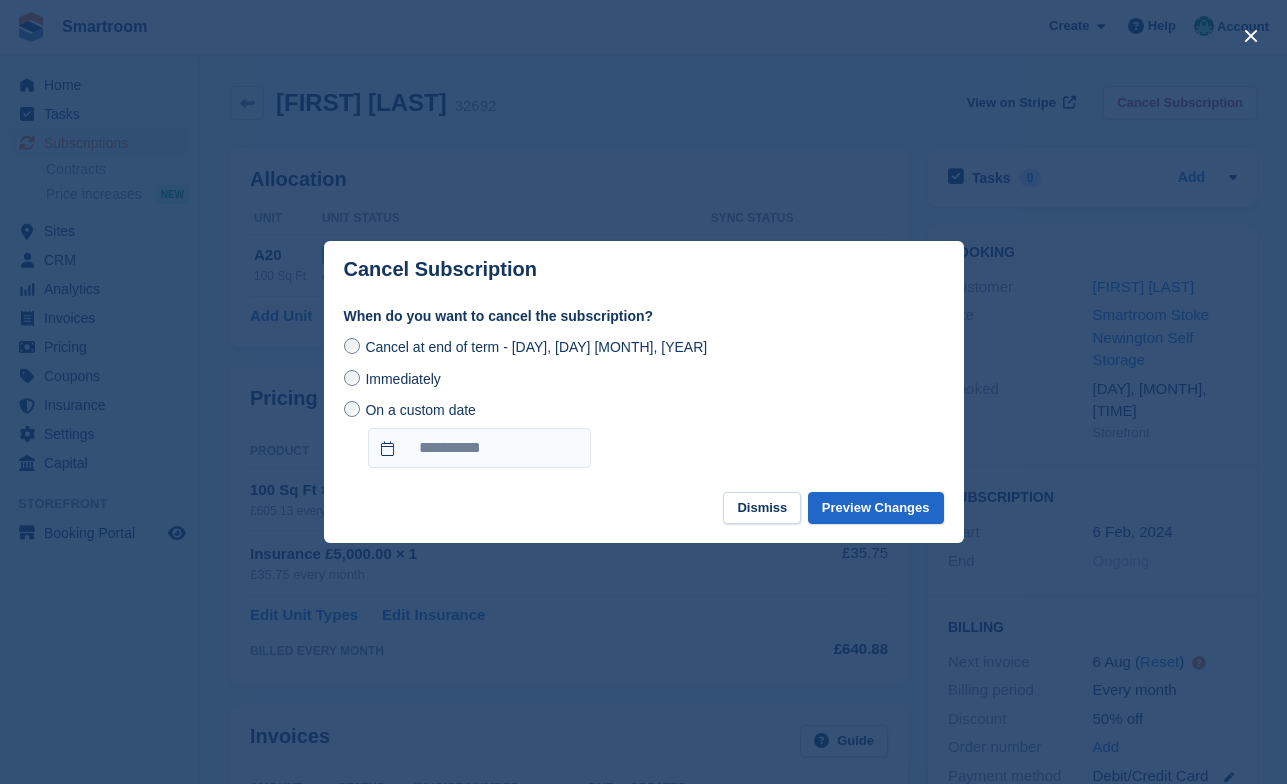 click on "Immediately" at bounding box center (644, 379) 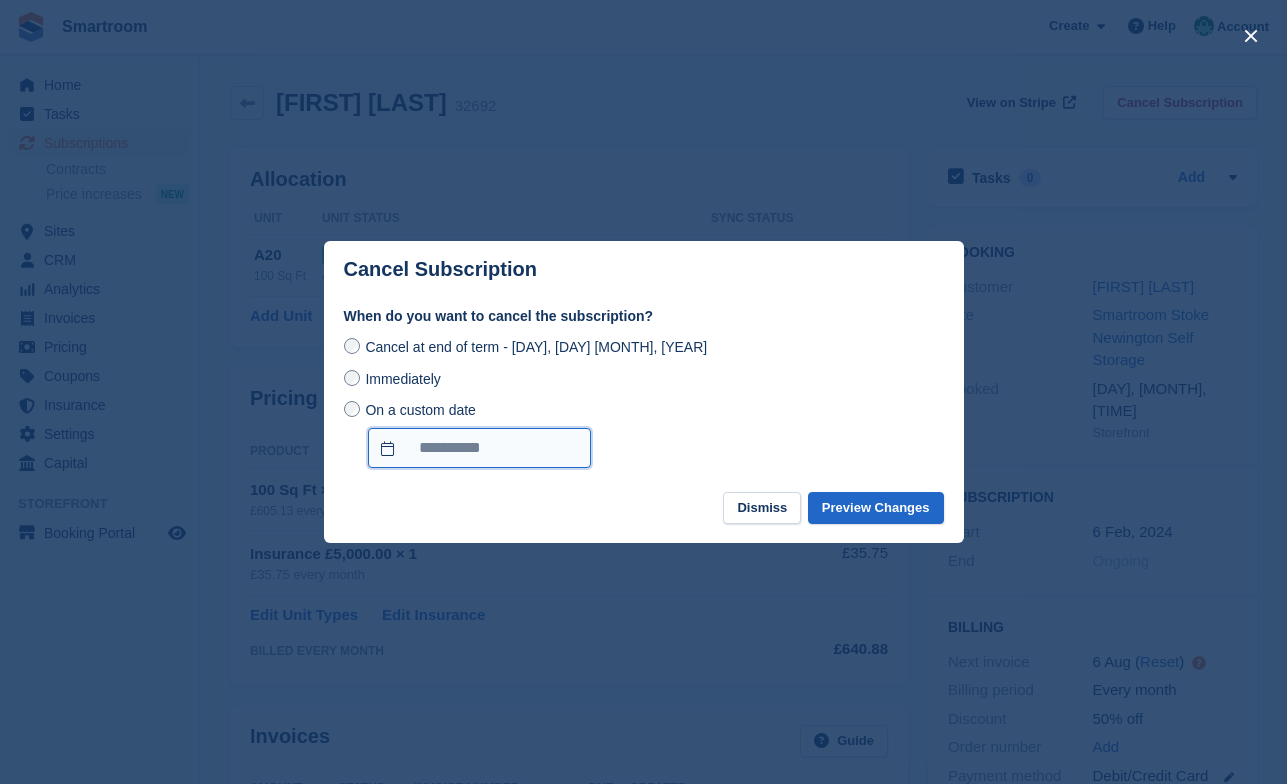 click on "**********" at bounding box center [479, 448] 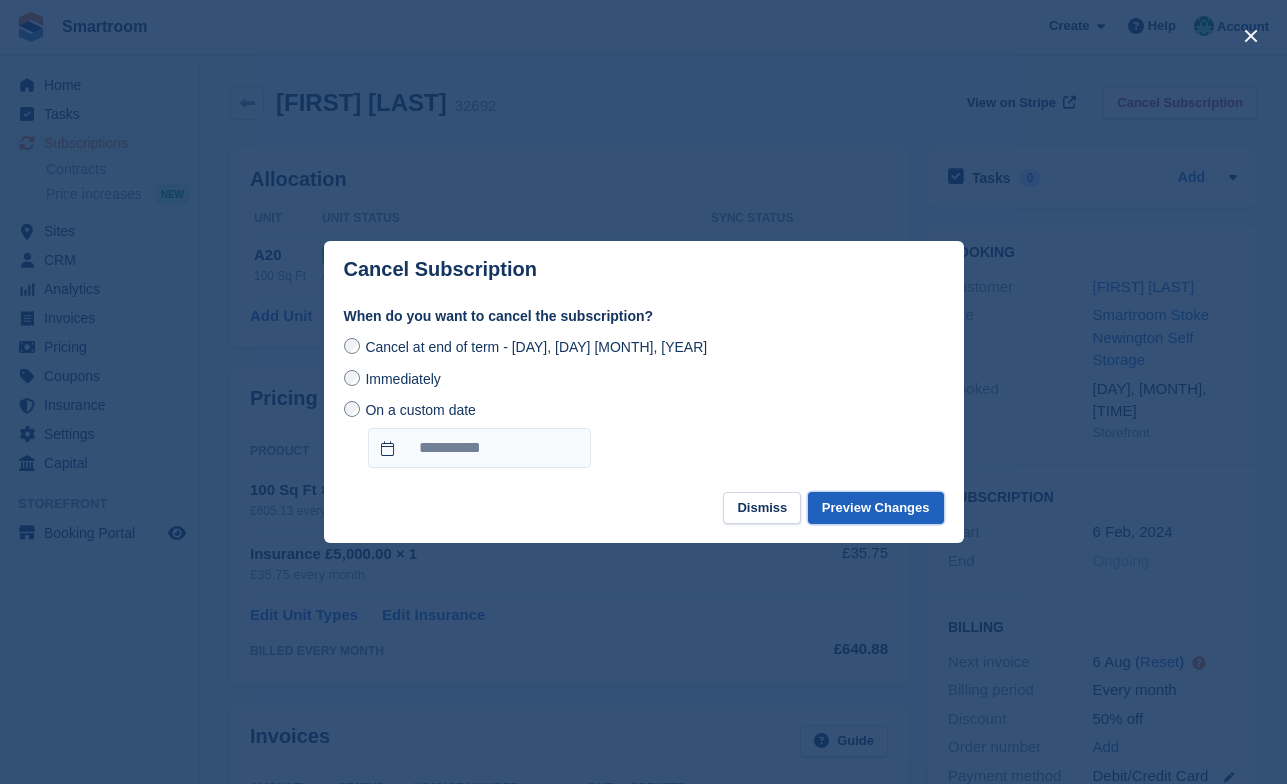 click on "Preview Changes" at bounding box center [876, 508] 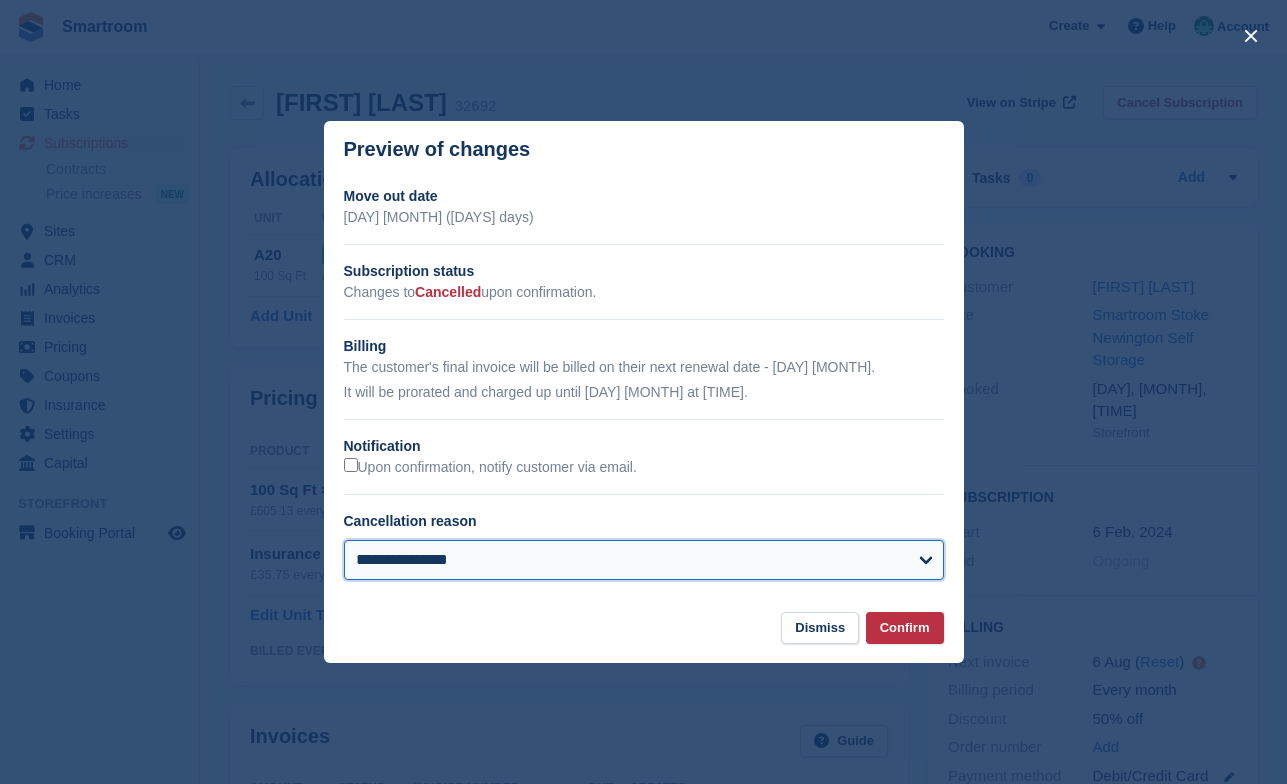 click on "**********" at bounding box center [644, 560] 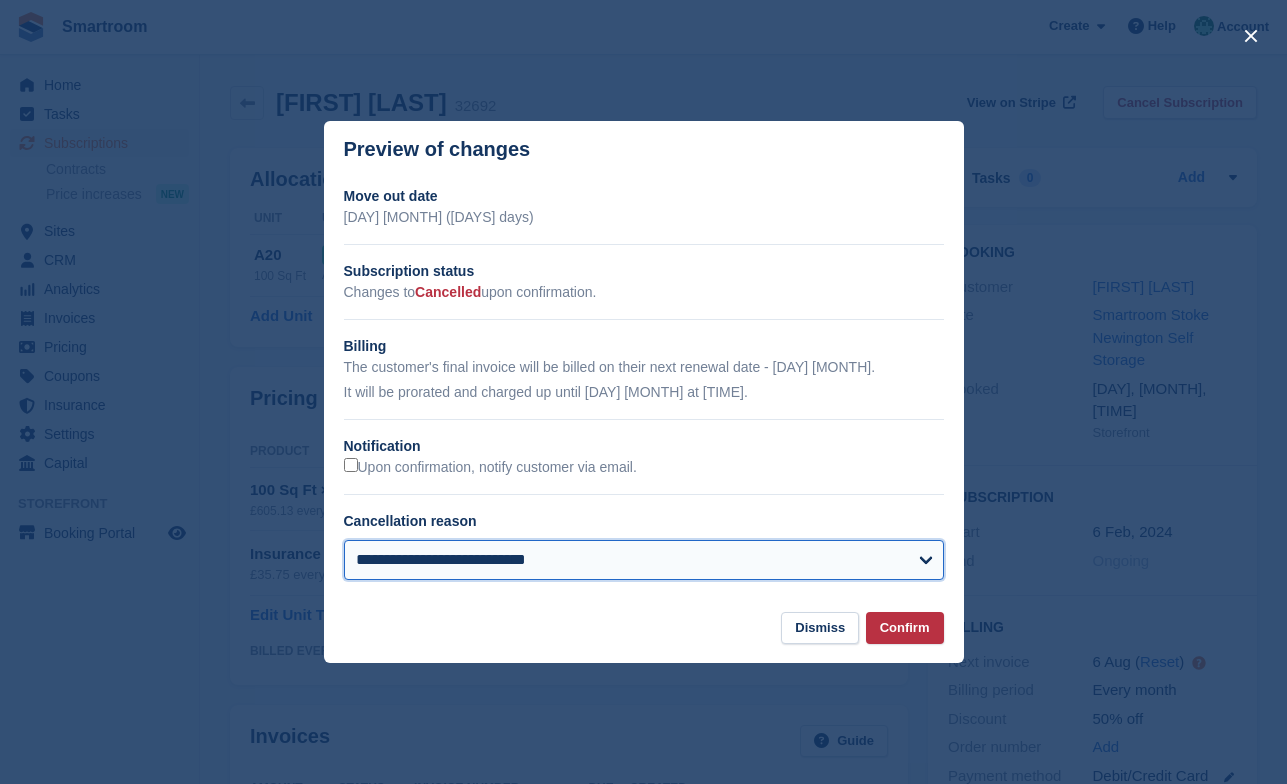 click on "**********" at bounding box center (0, 0) 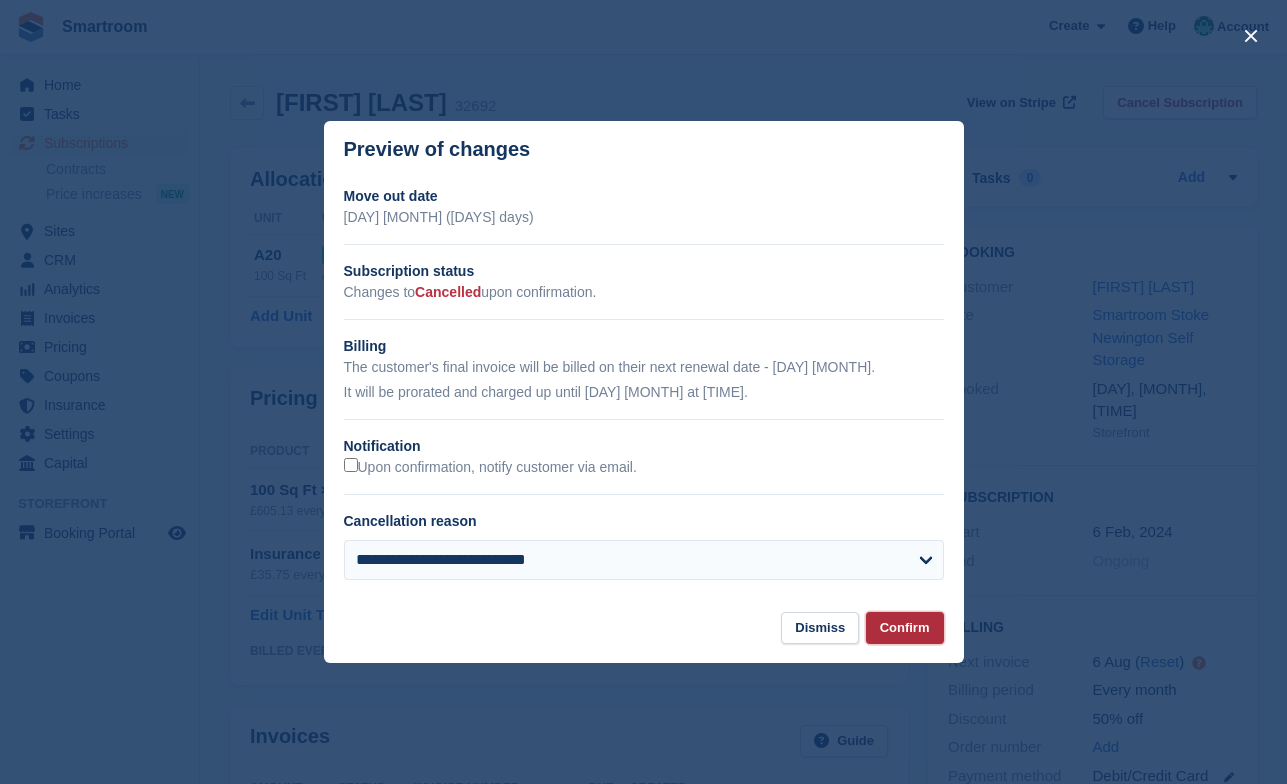 click on "Confirm" at bounding box center [905, 628] 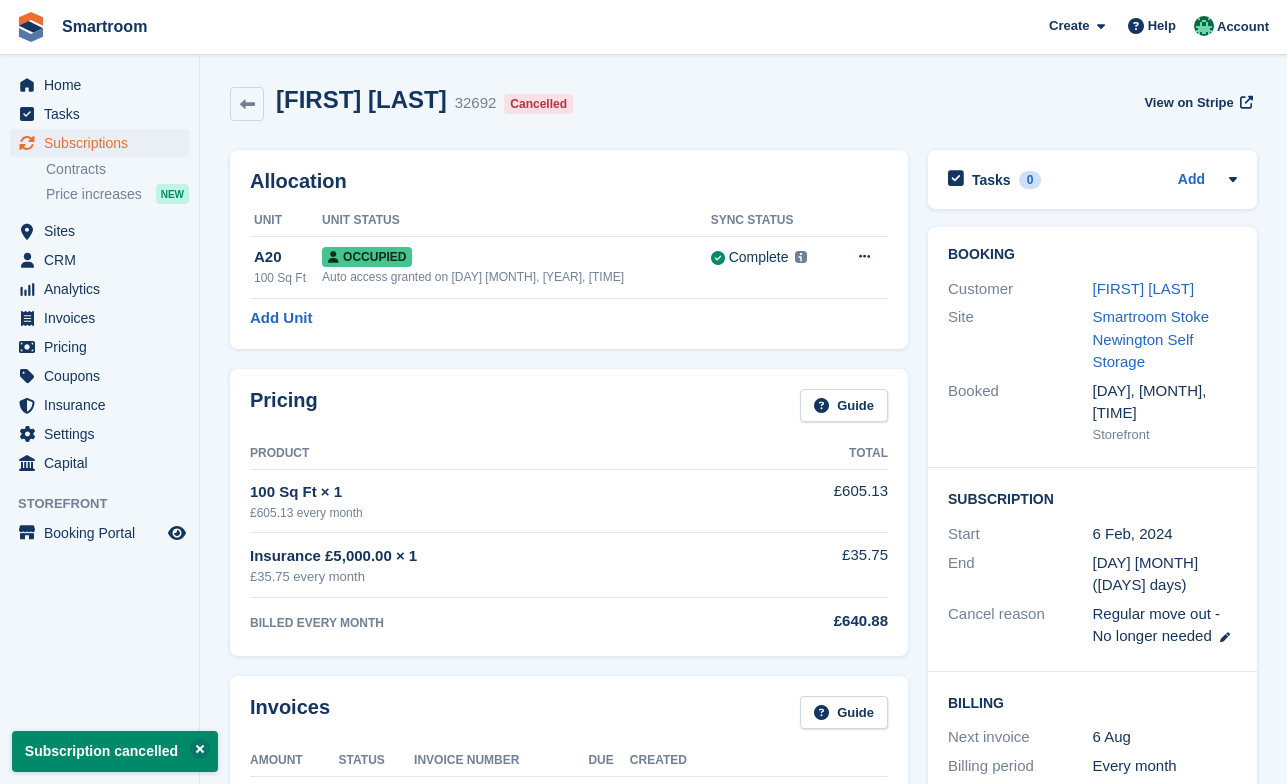 scroll, scrollTop: 13, scrollLeft: 0, axis: vertical 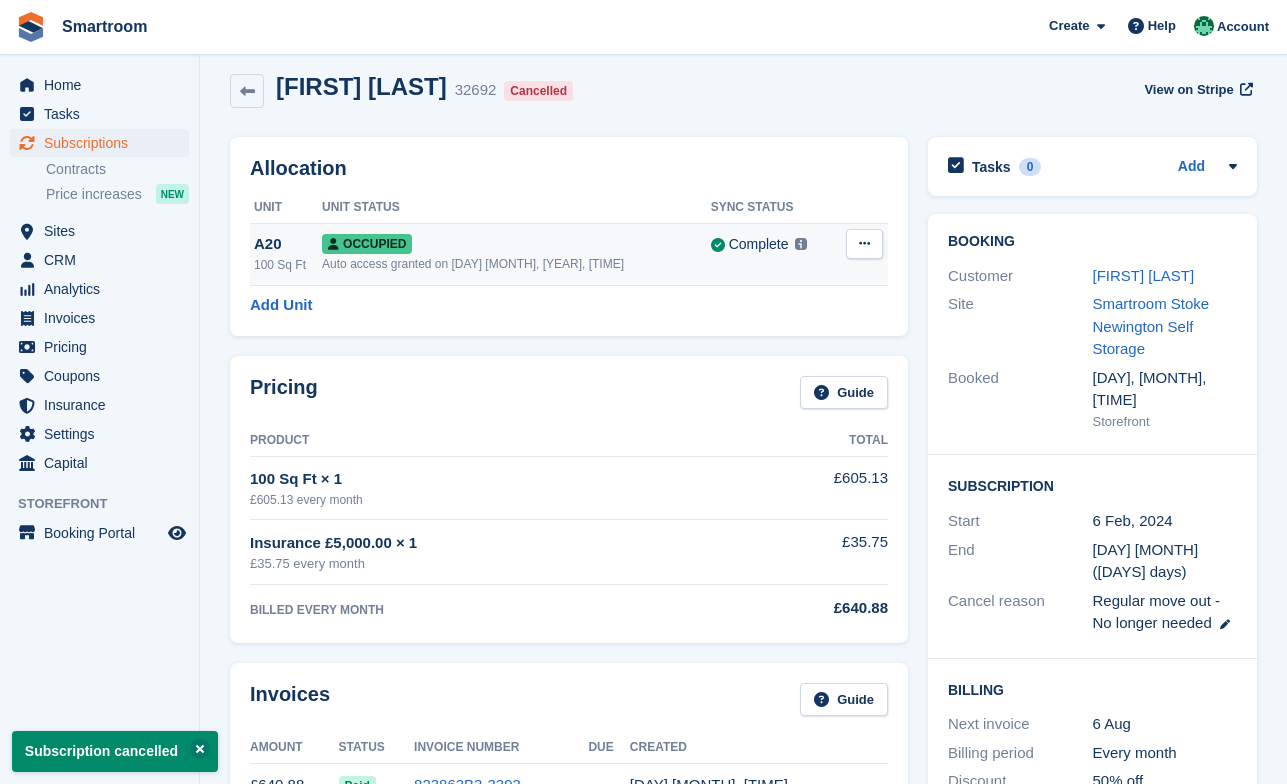 click at bounding box center [864, 243] 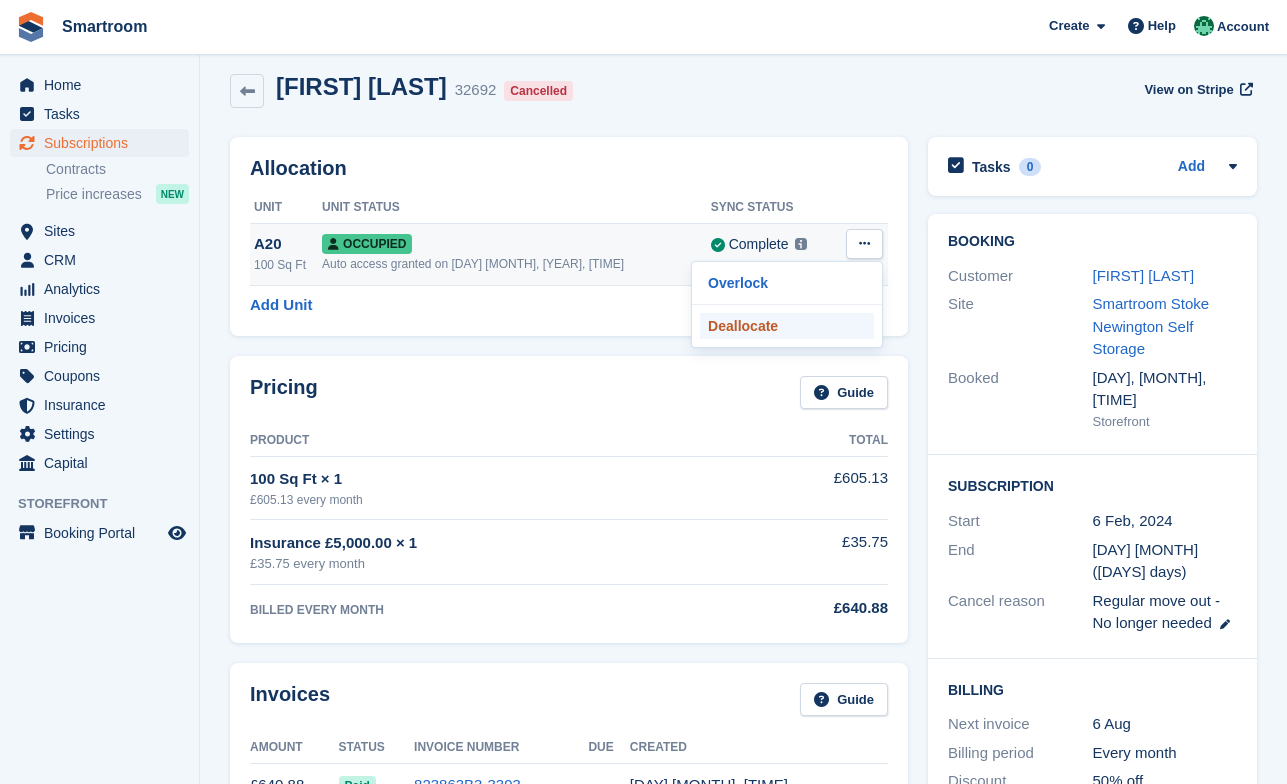 click on "Deallocate" at bounding box center (787, 326) 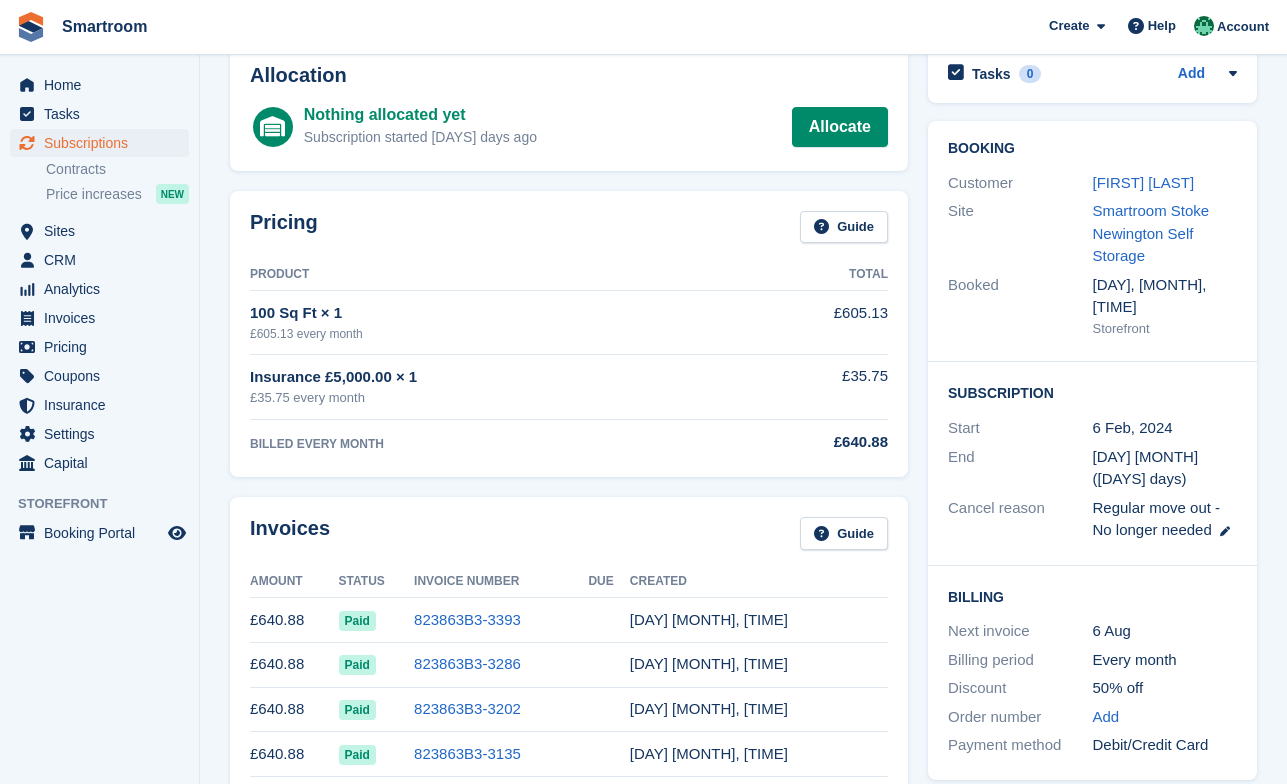 scroll, scrollTop: 107, scrollLeft: 0, axis: vertical 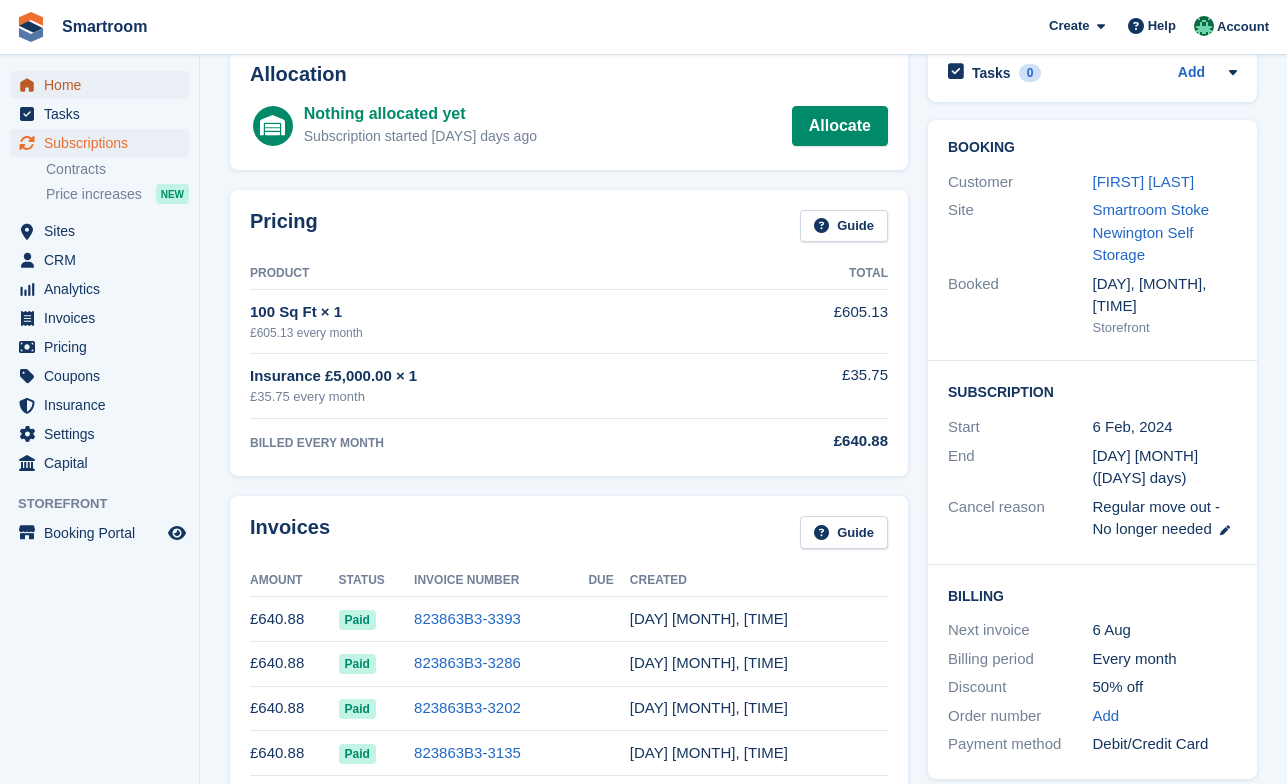 click on "Home" at bounding box center (104, 85) 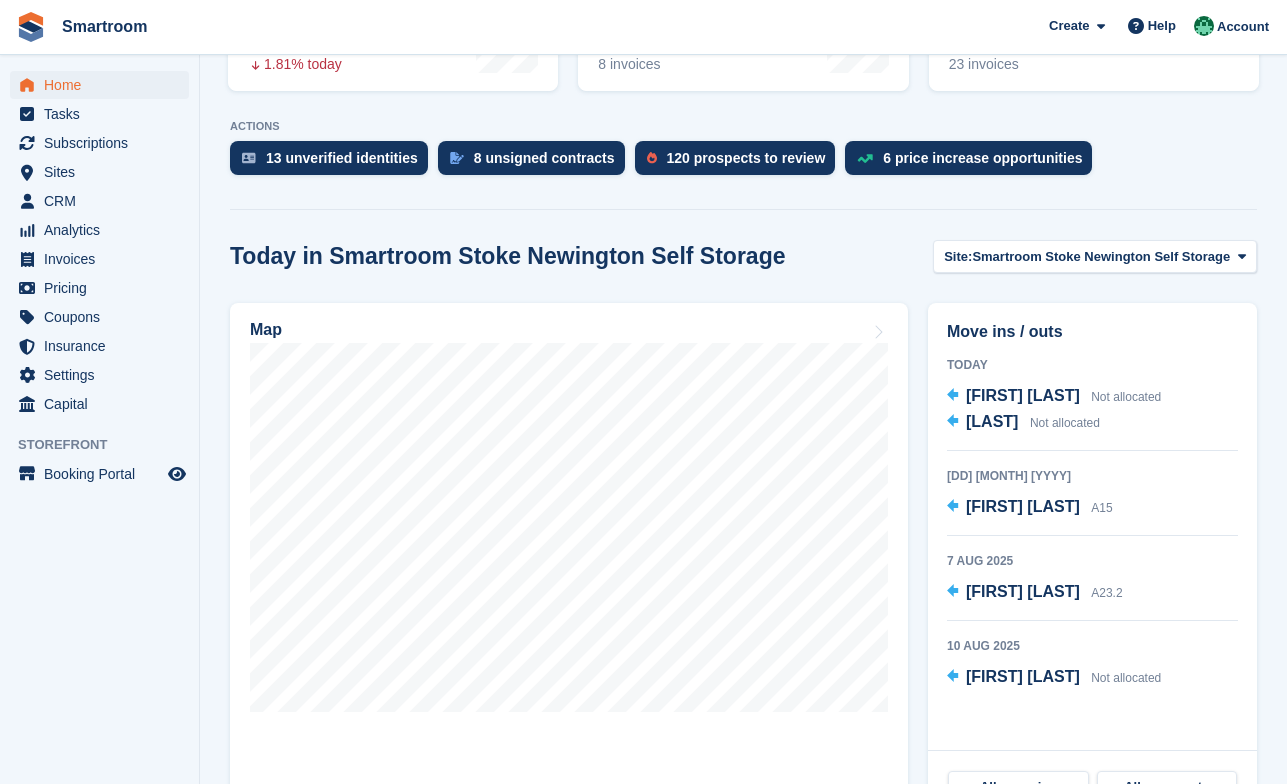 scroll, scrollTop: 440, scrollLeft: 0, axis: vertical 